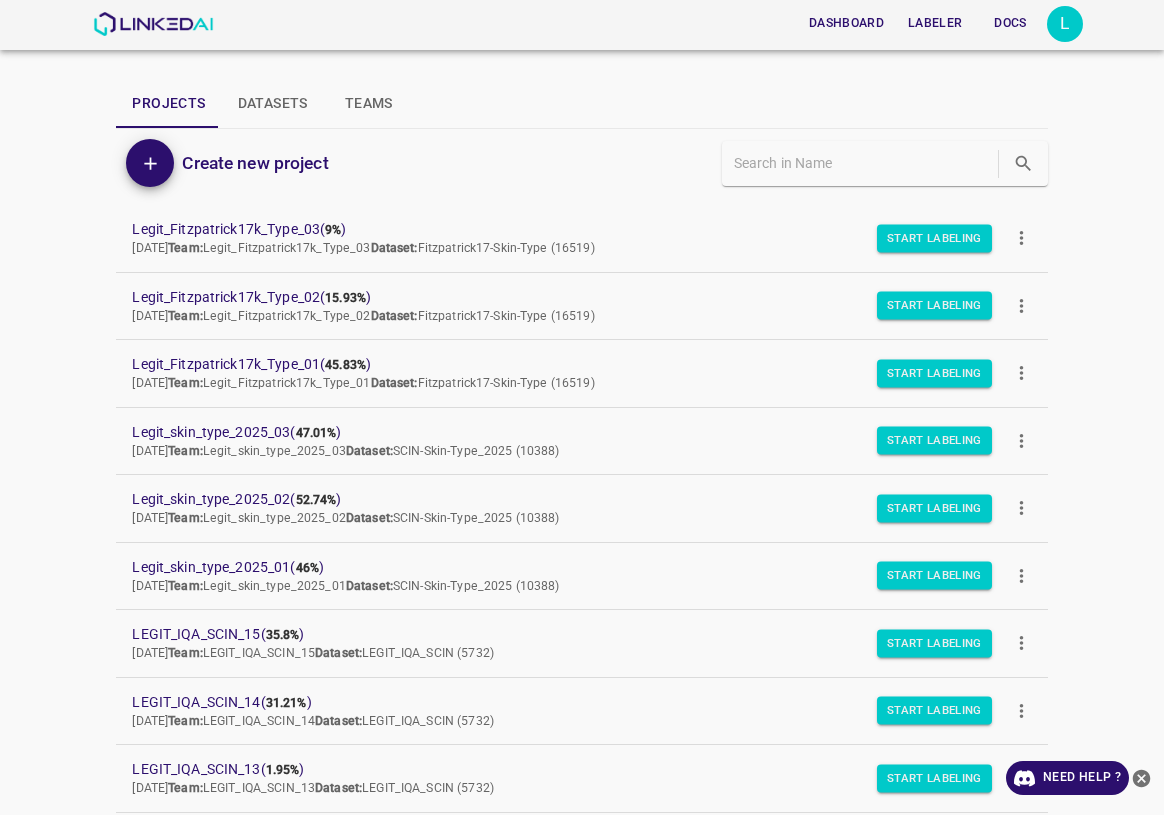 scroll, scrollTop: 0, scrollLeft: 0, axis: both 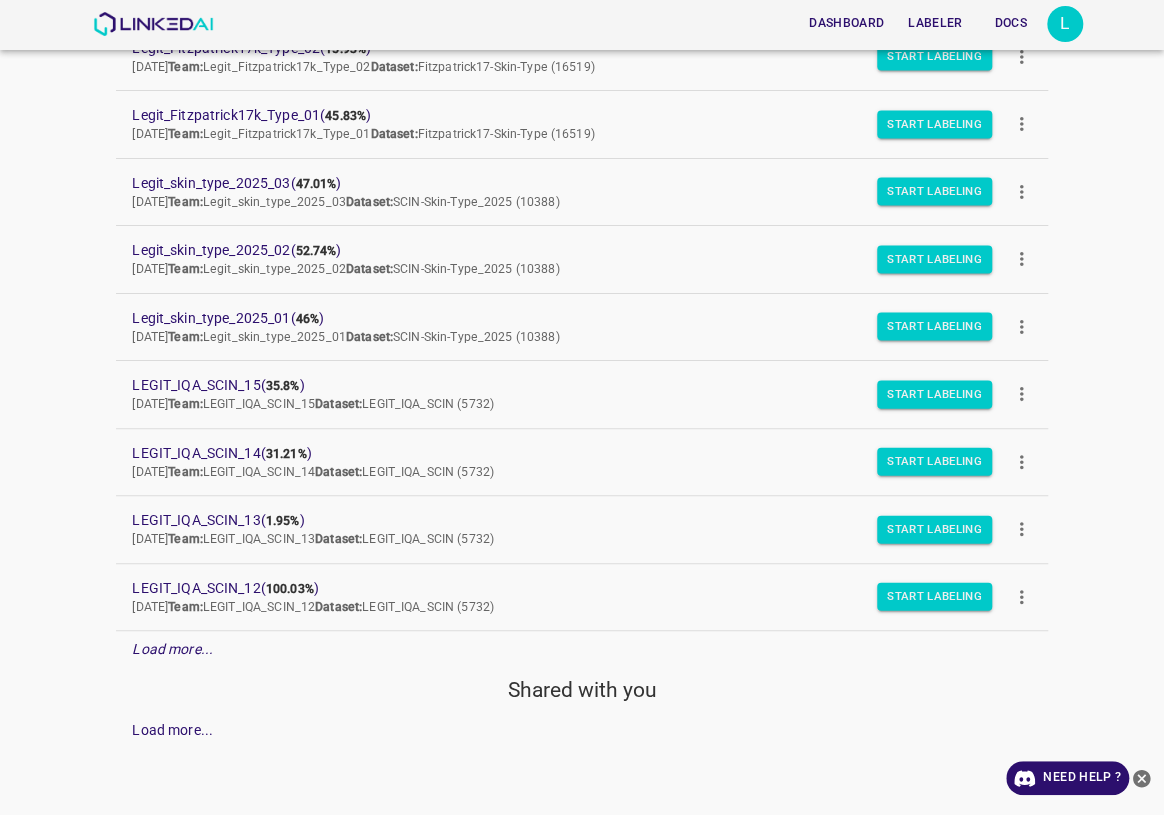 click on "Load more..." at bounding box center (172, 649) 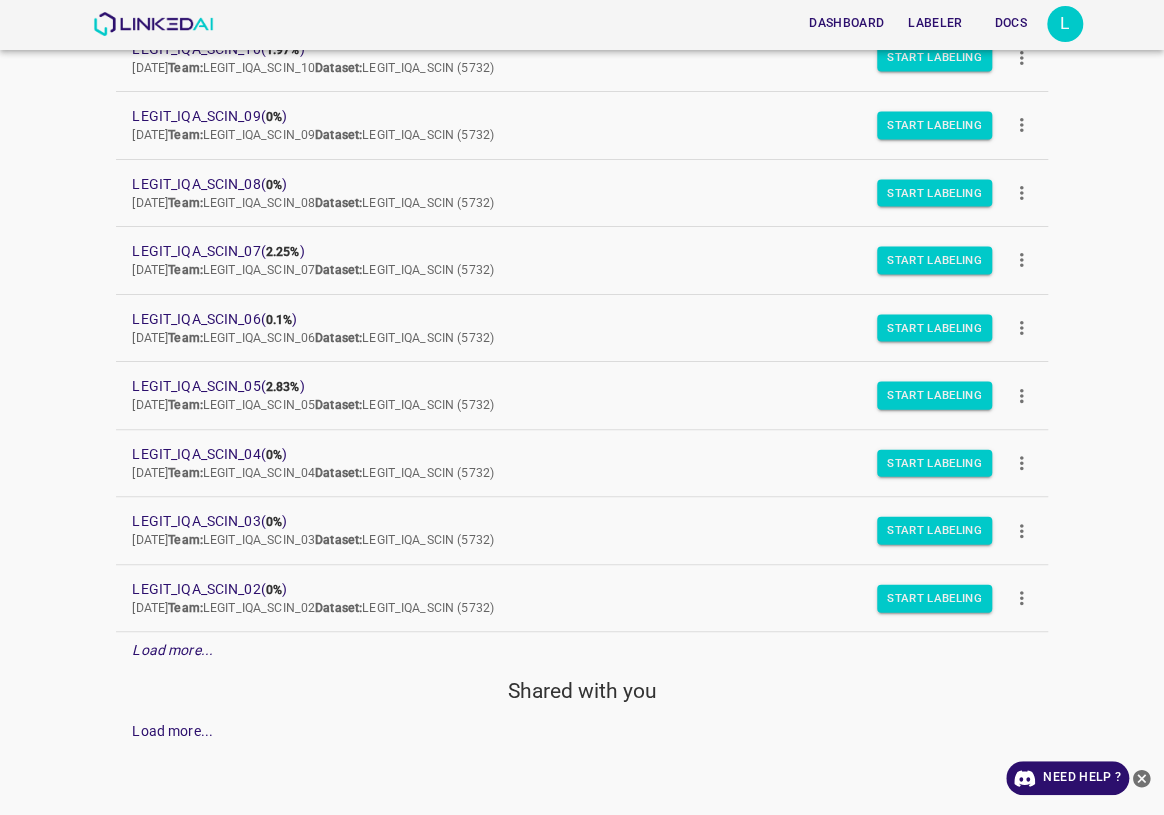 click on "Load more..." at bounding box center (581, 650) 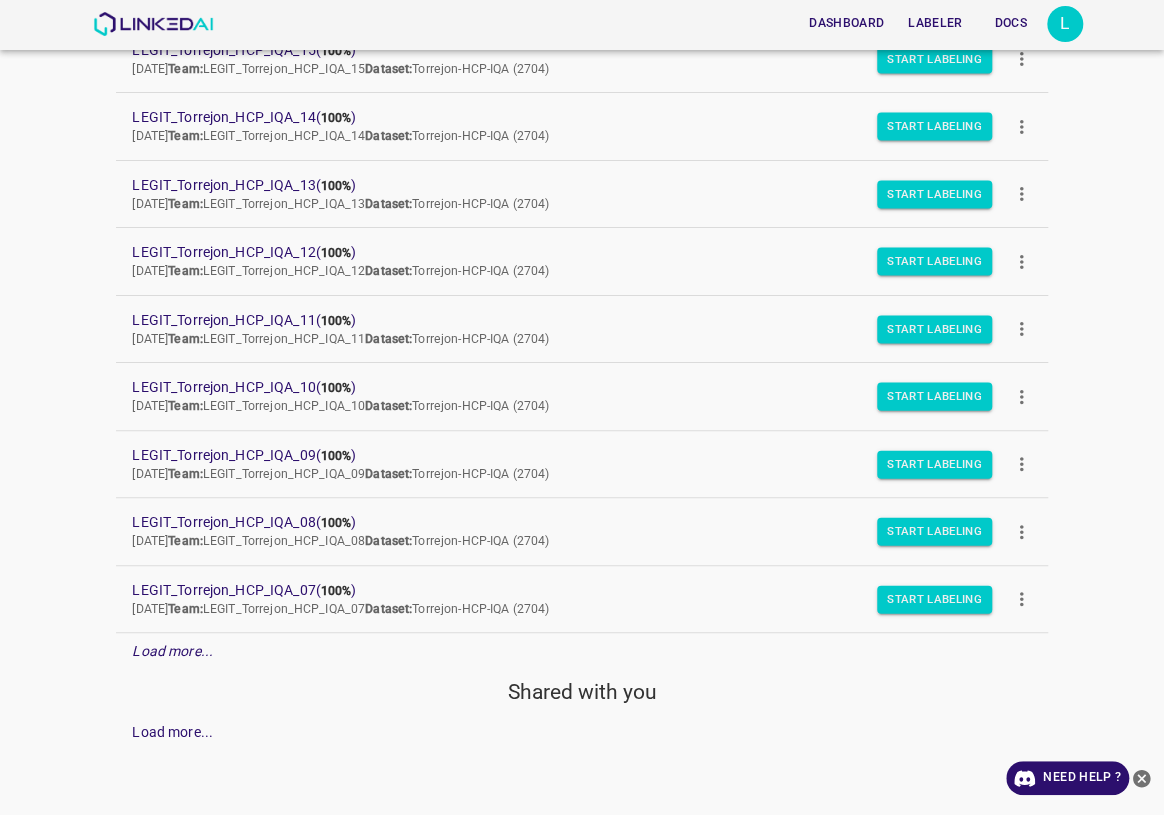 click on "Load more..." at bounding box center (581, 651) 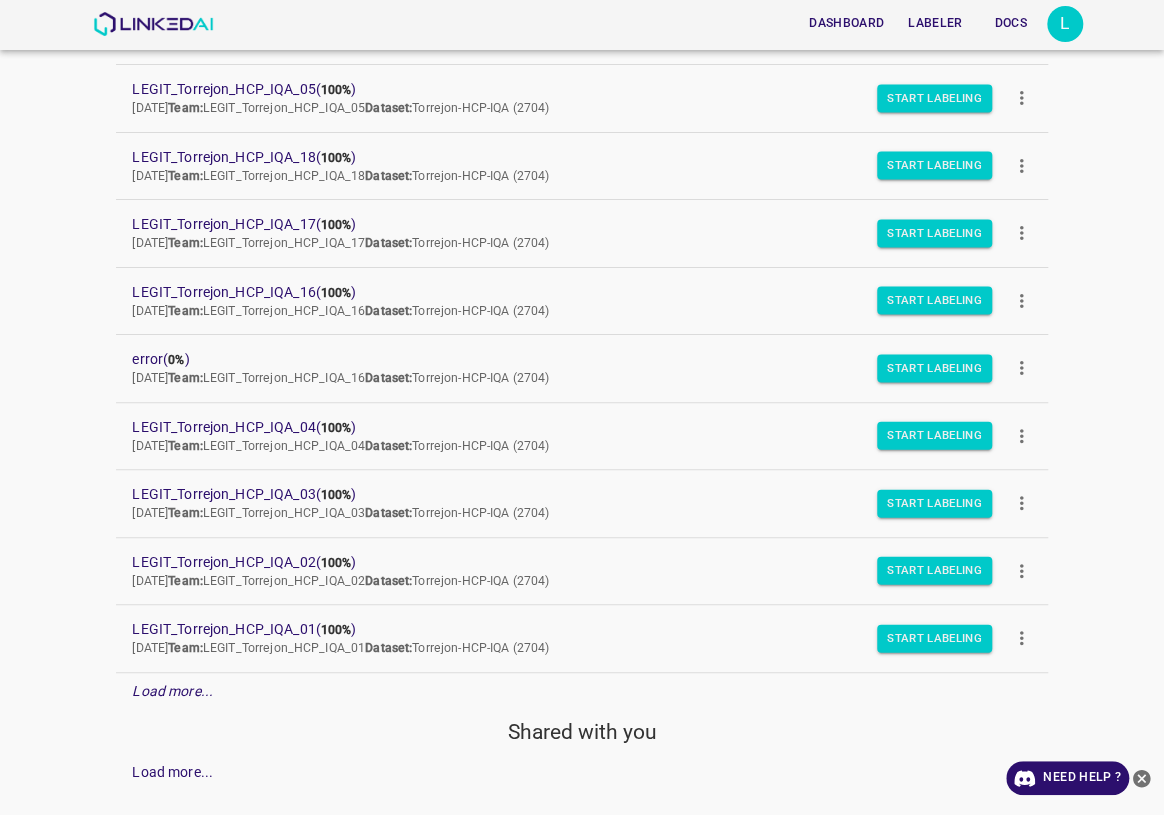 click on "Load more..." at bounding box center (172, 691) 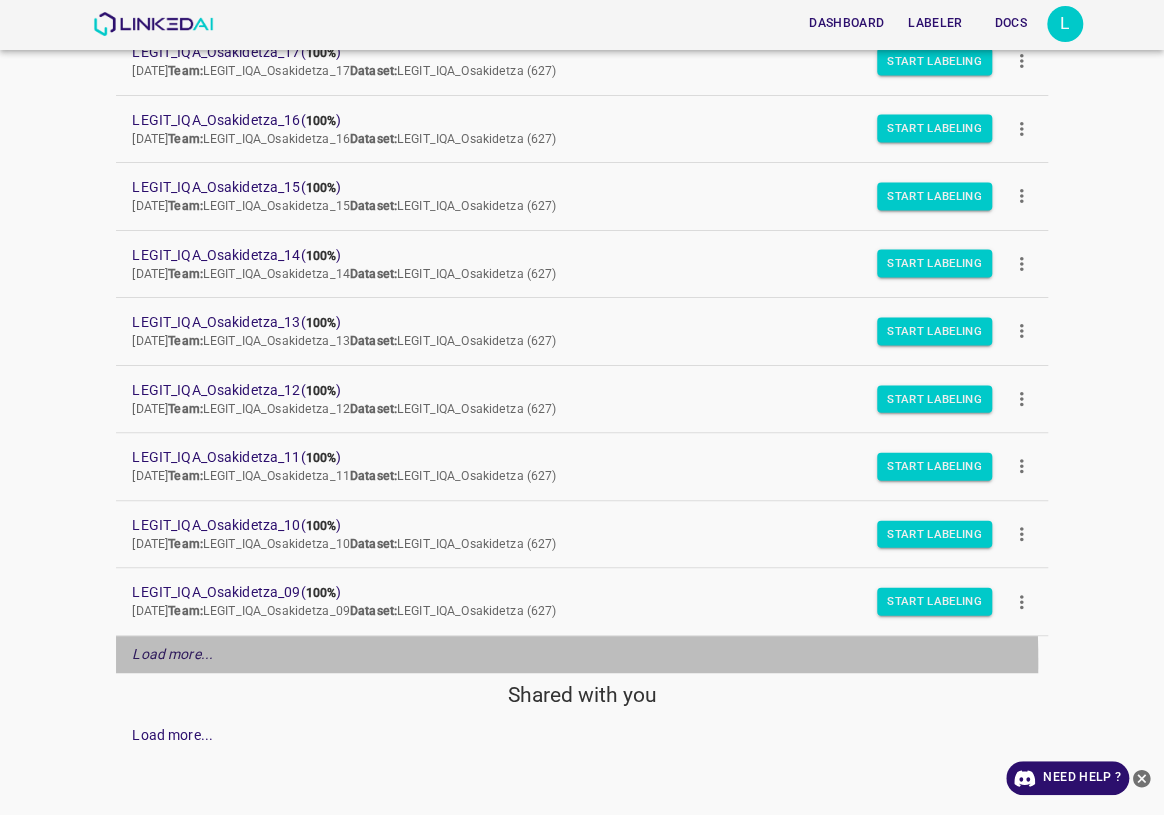 click on "Load more..." at bounding box center (172, 654) 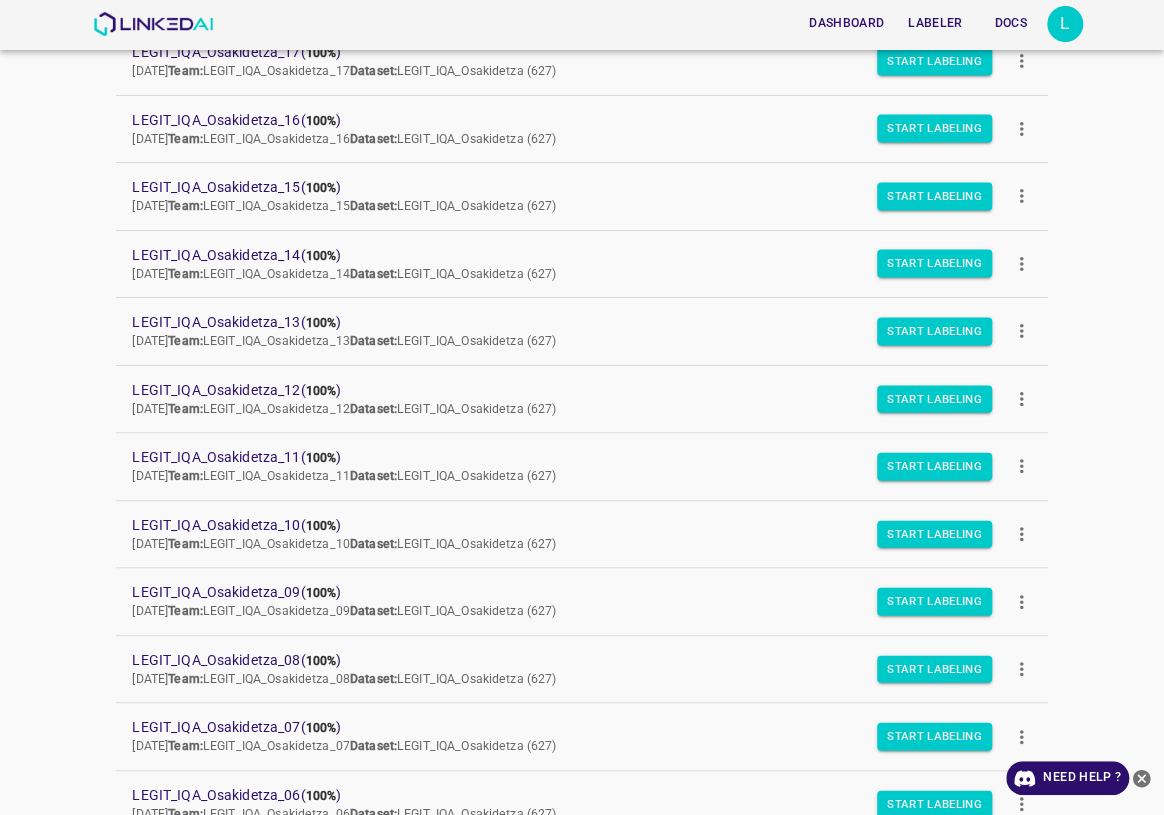 scroll, scrollTop: 3619, scrollLeft: 0, axis: vertical 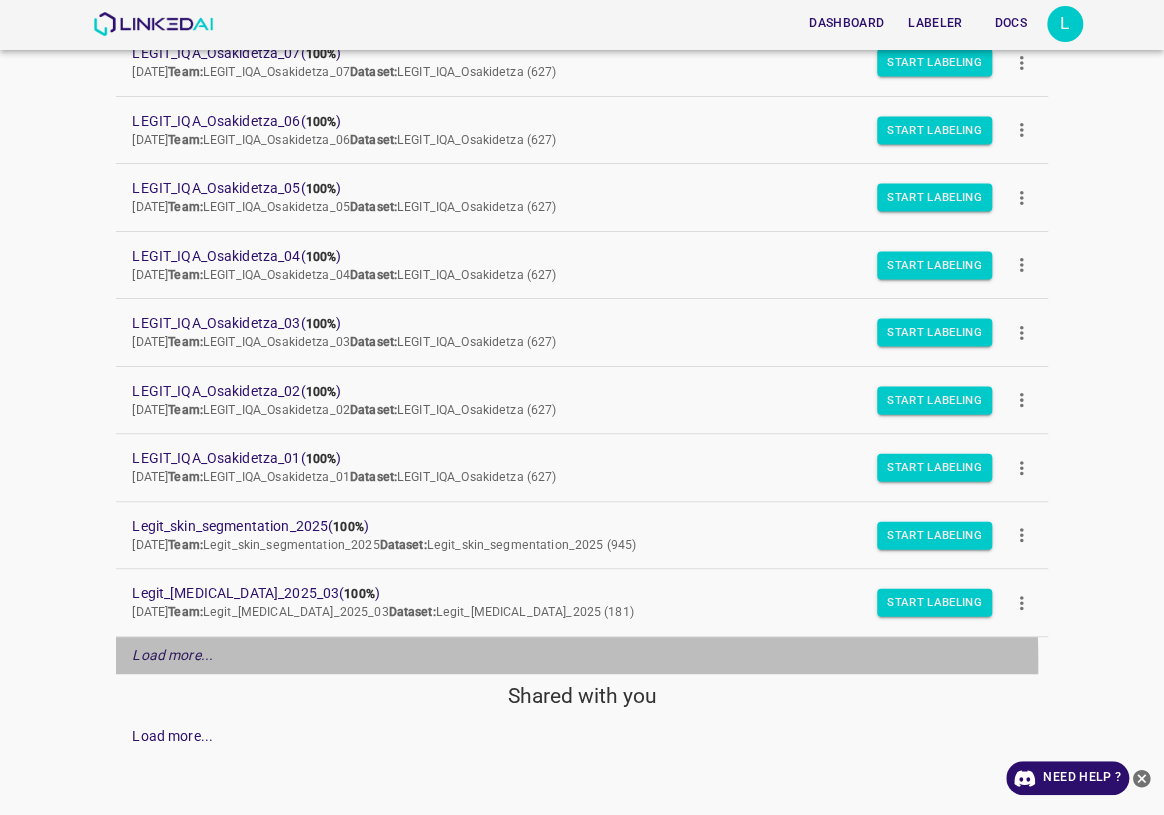 click on "Load more..." at bounding box center (172, 655) 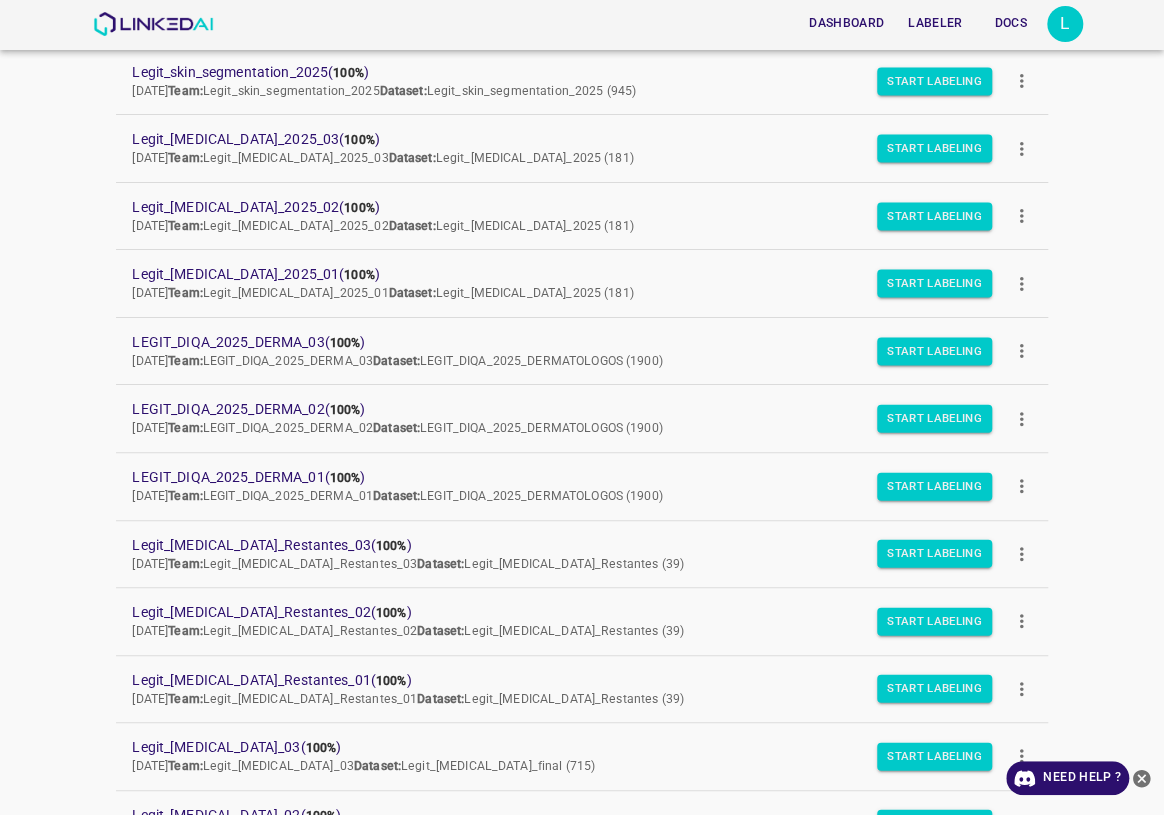 scroll, scrollTop: 4293, scrollLeft: 0, axis: vertical 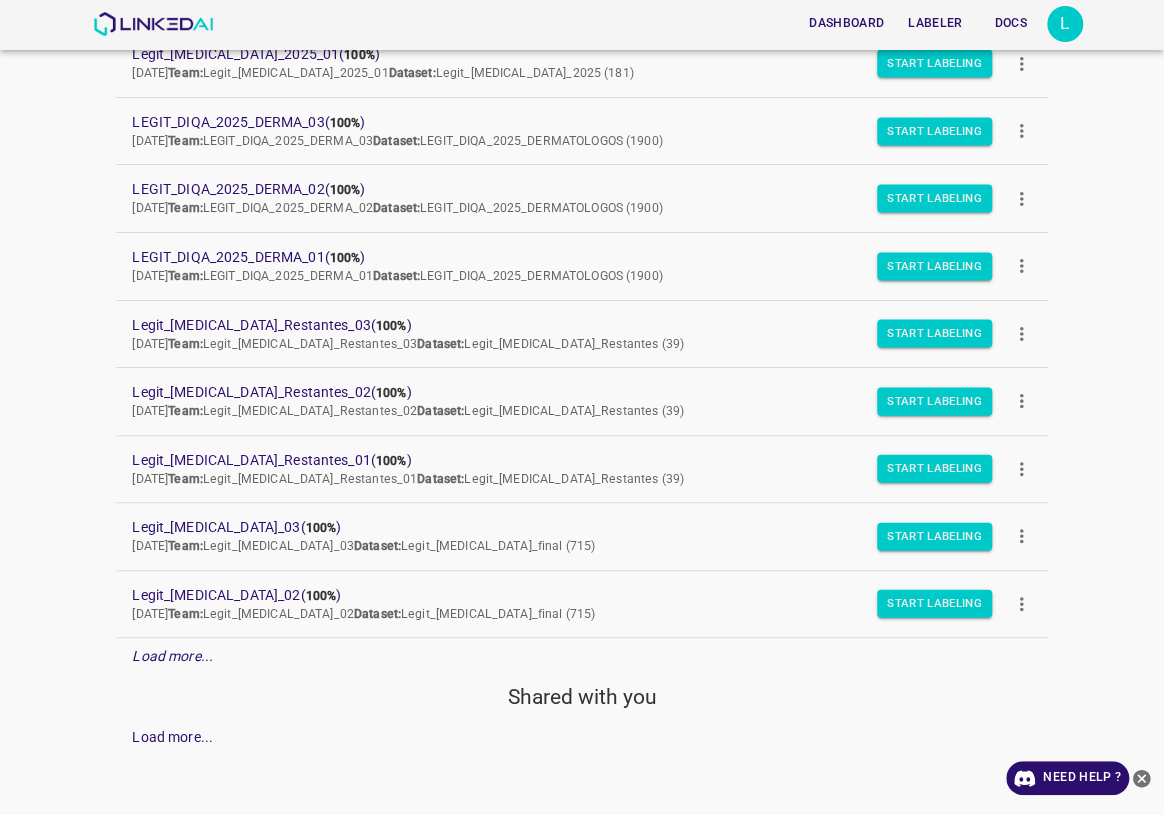 click on "Dashboard Labeler Docs L Projects Datasets Teams   Create new project Legit_Fitzpatrick17k_Type_03  ( 9% )  Thu Jul 03 2025  Team:  Legit_Fitzpatrick17k_Type_03  Dataset:  Fitzpatrick17-Skin-Type				 (16519)  Start Labeling Legit_Fitzpatrick17k_Type_02  ( 15.93% )  Thu Jul 03 2025  Team:  Legit_Fitzpatrick17k_Type_02  Dataset:  Fitzpatrick17-Skin-Type				 (16519)  Start Labeling Legit_Fitzpatrick17k_Type_01  ( 45.83% )  Thu Jul 03 2025  Team:  Legit_Fitzpatrick17k_Type_01  Dataset:  Fitzpatrick17-Skin-Type				 (16519)  Start Labeling Legit_skin_type_2025_03  ( 47.01% )  Tue Jun 24 2025  Team:  Legit_skin_type_2025_03  Dataset:  SCIN-Skin-Type_2025 (10388)  Start Labeling Legit_skin_type_2025_02  ( 52.74% )  Tue Jun 24 2025  Team:  Legit_skin_type_2025_02  Dataset:  SCIN-Skin-Type_2025 (10388)  Start Labeling Legit_skin_type_2025_01  ( 46% )  Tue Jun 24 2025  Team:  Legit_skin_type_2025_01  Dataset:  SCIN-Skin-Type_2025 (10388)  Start Labeling LEGIT_IQA_SCIN_15  ( 35.8% )  Wed Jun 11 2025  Team: Dataset: ( ) (" at bounding box center (582, 407) 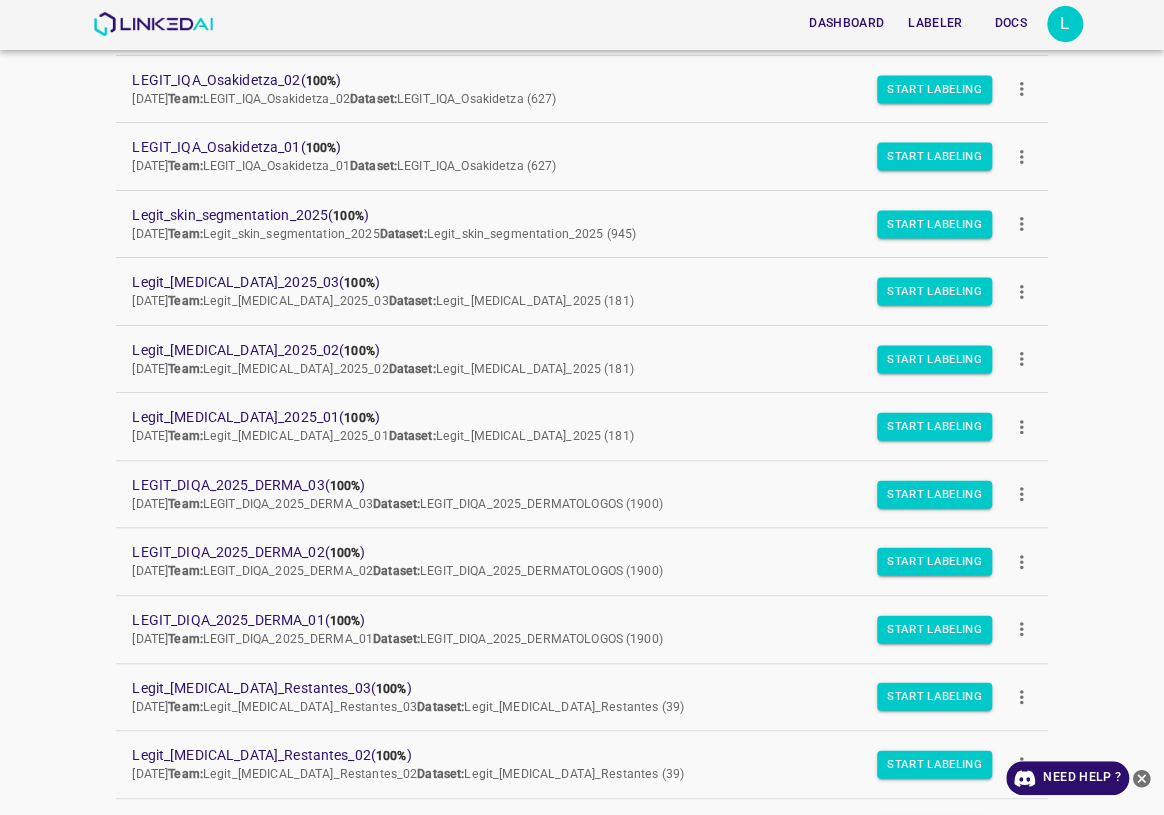 scroll, scrollTop: 3748, scrollLeft: 0, axis: vertical 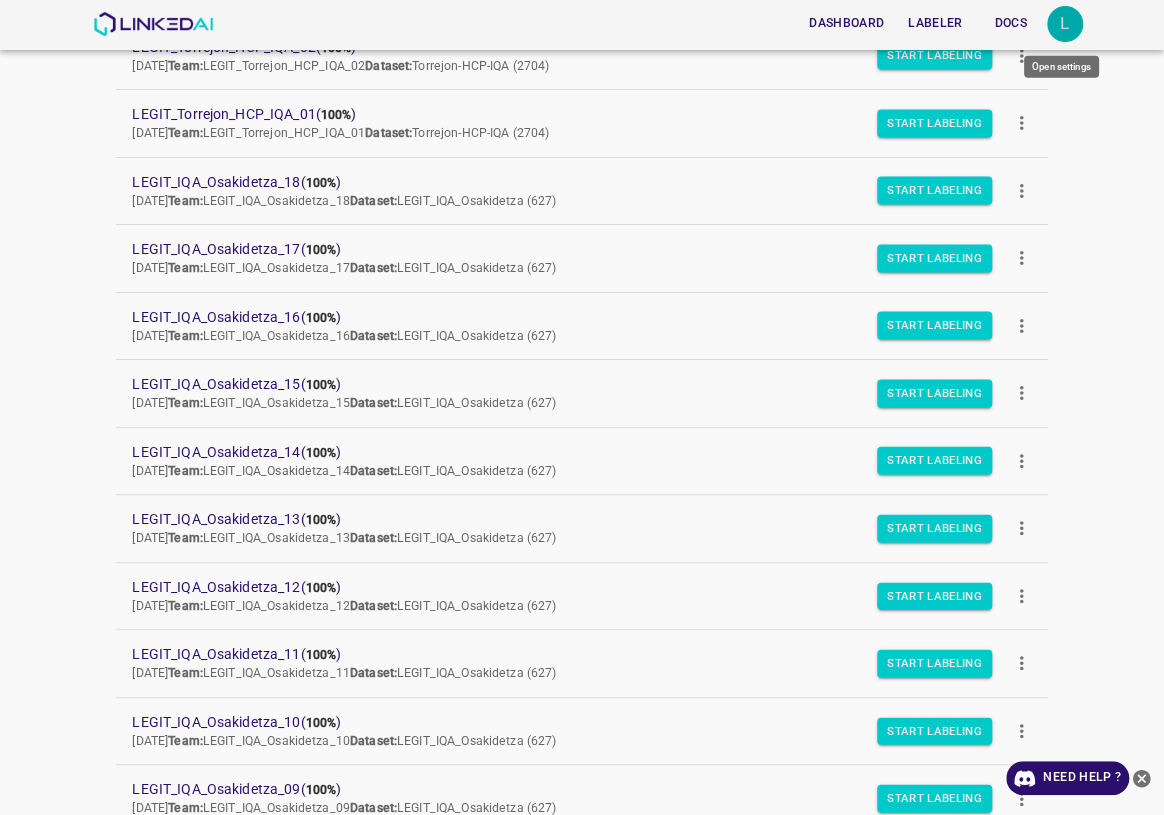 click on "L" at bounding box center [1065, 24] 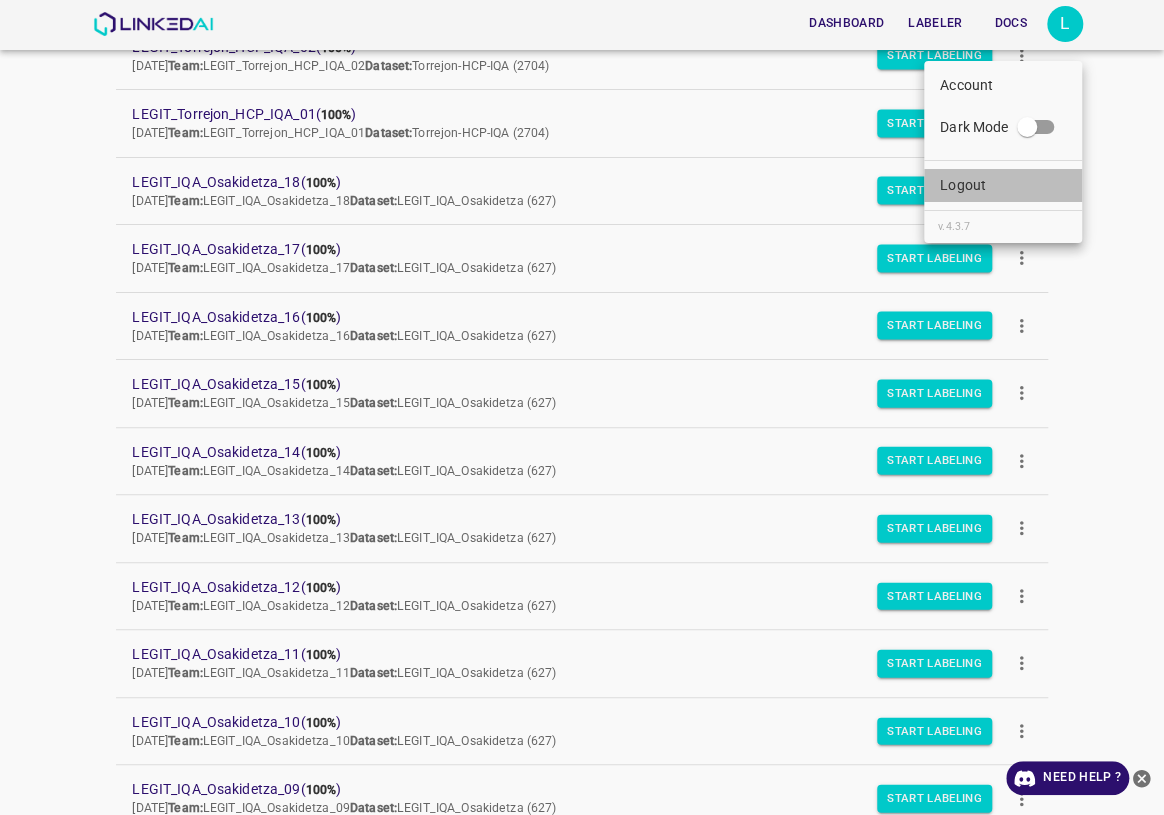 click on "Logout" at bounding box center [1003, 185] 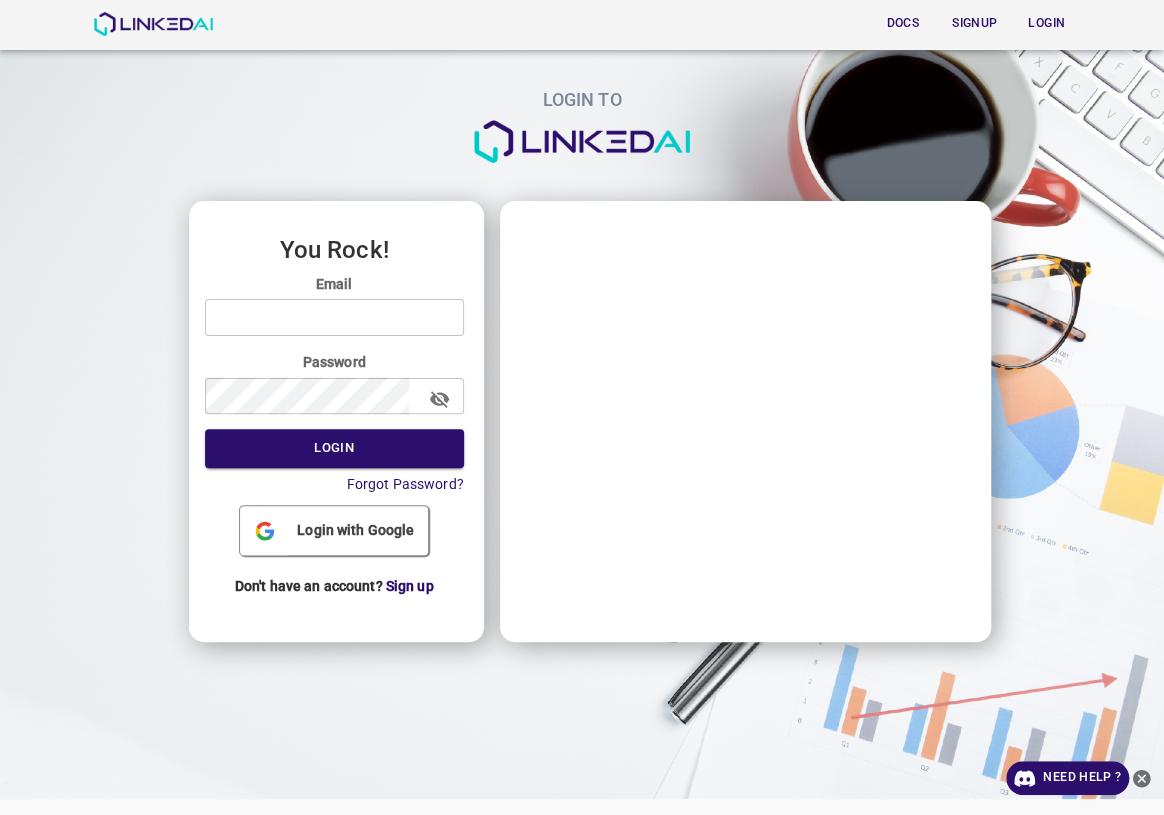 scroll, scrollTop: 0, scrollLeft: 0, axis: both 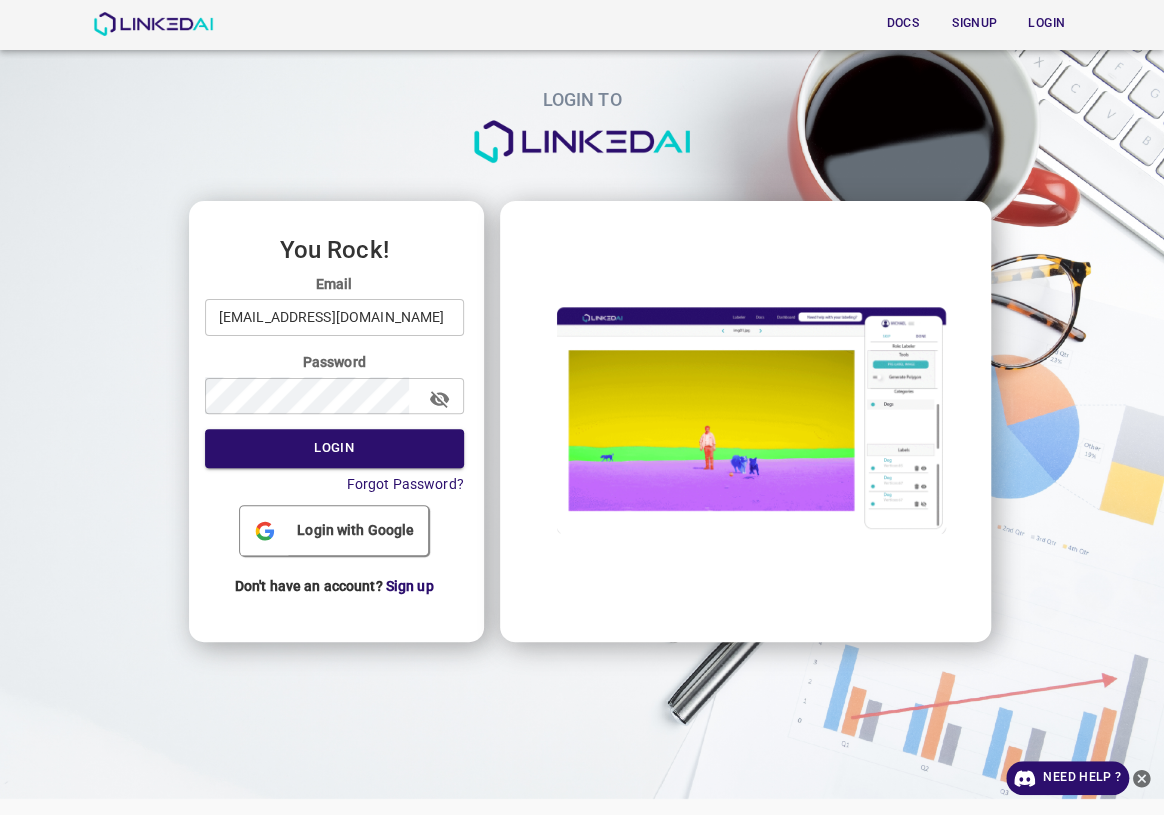 click on "legit@linkedai.co" at bounding box center (334, 317) 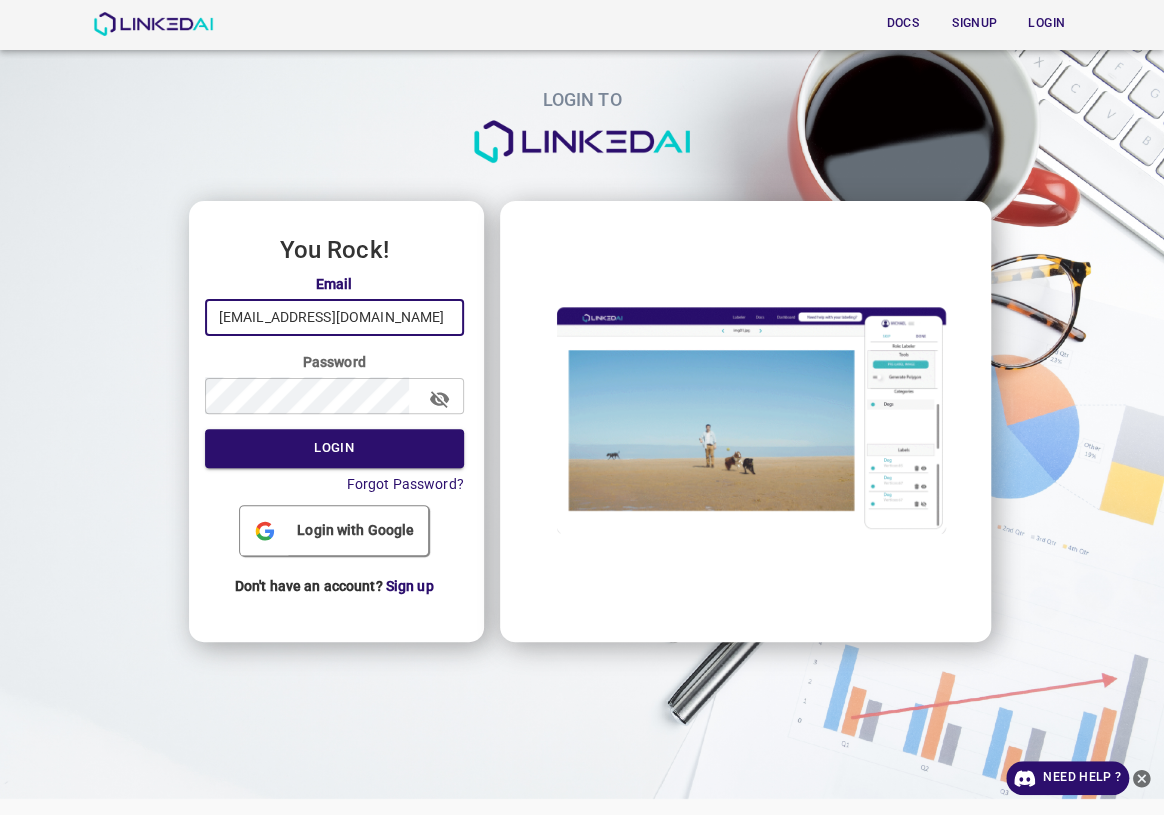 type on "admin@linkedai.co" 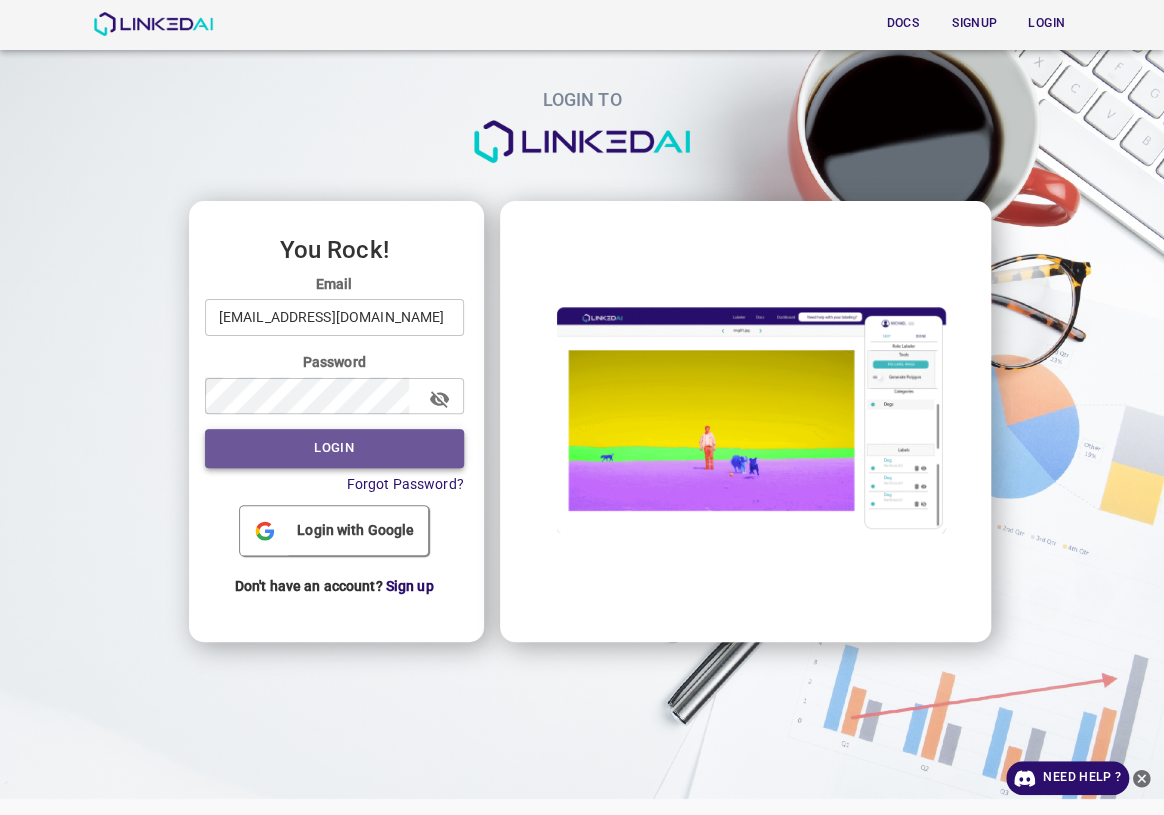 click on "Login" at bounding box center (334, 448) 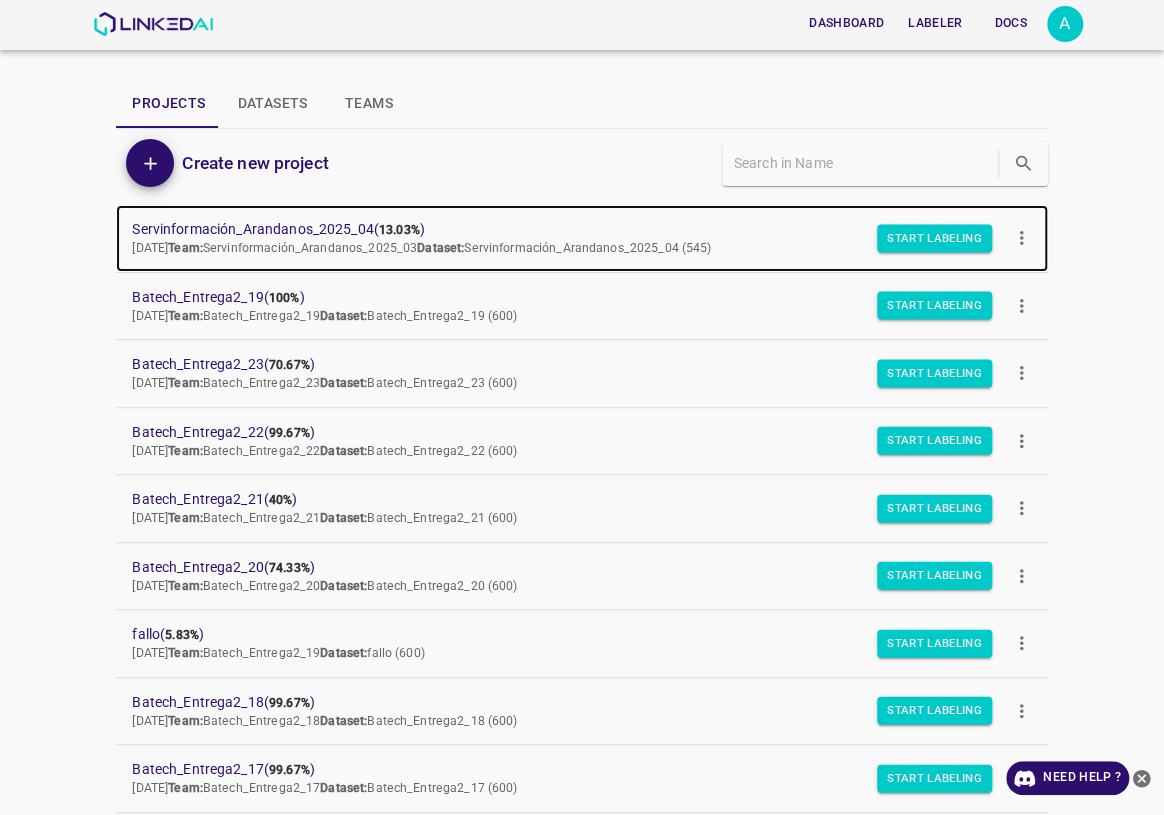 click on "Servinformación_Arandanos_2025_04  ( 13.03% )" at bounding box center (565, 229) 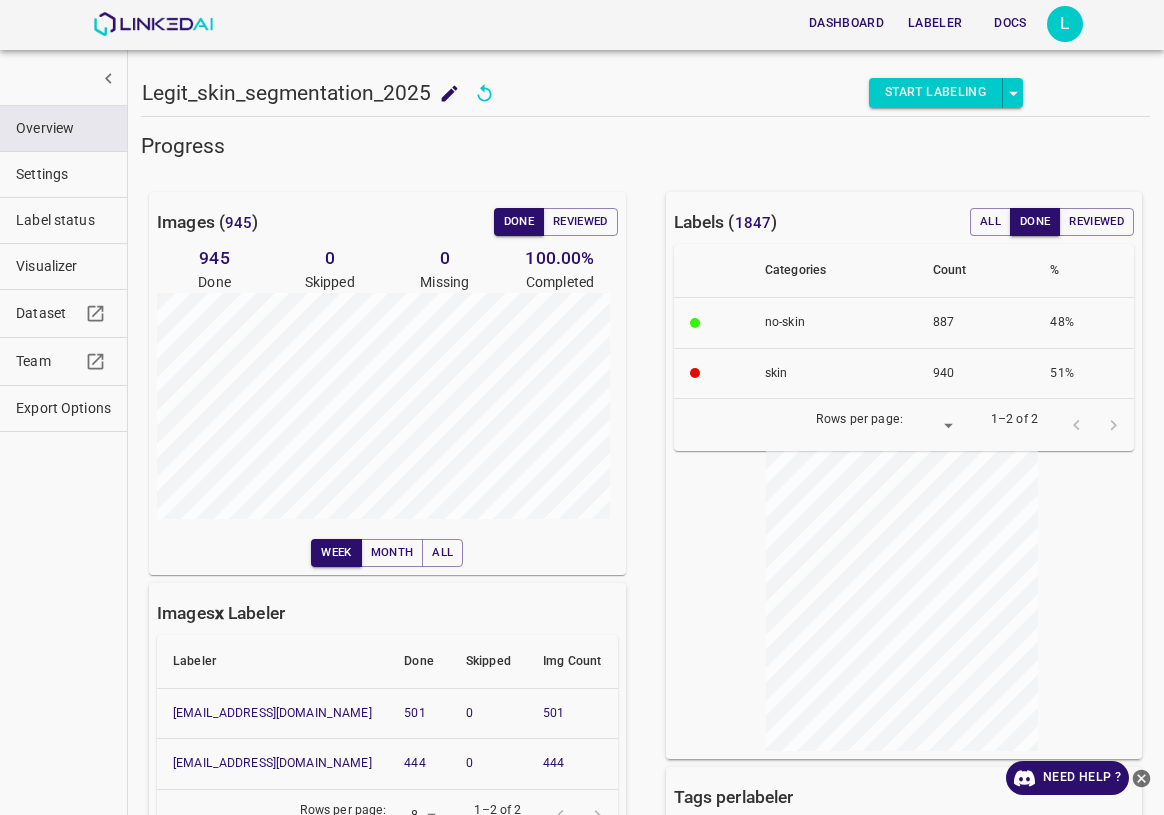 scroll, scrollTop: 0, scrollLeft: 0, axis: both 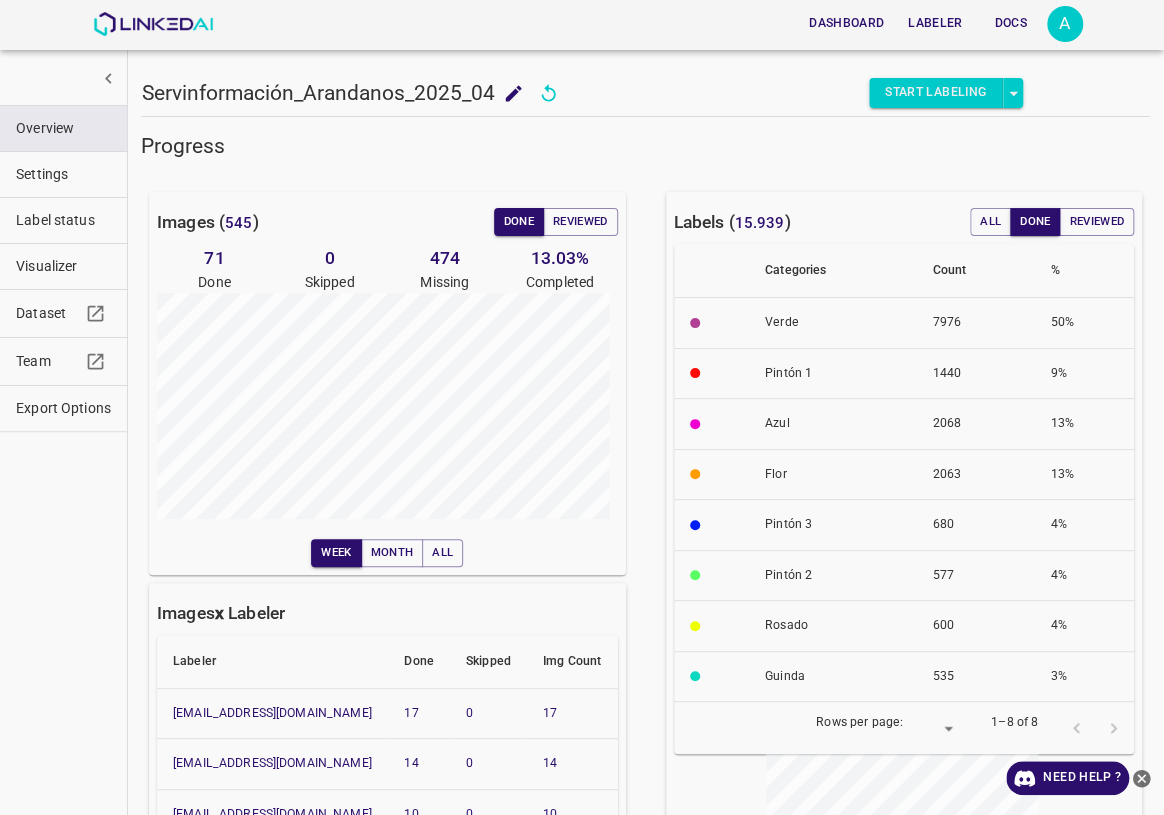 click on "Visualizer" at bounding box center [63, 266] 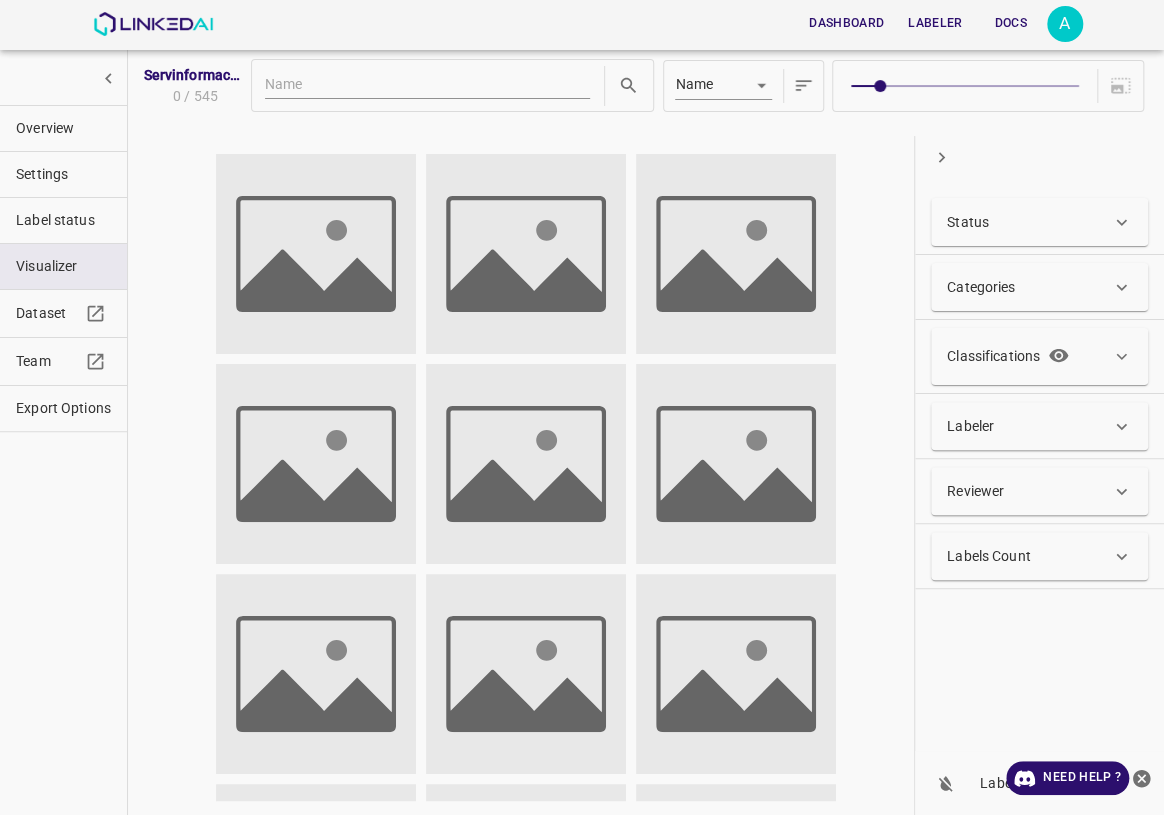 click on "Status" at bounding box center [1039, 222] 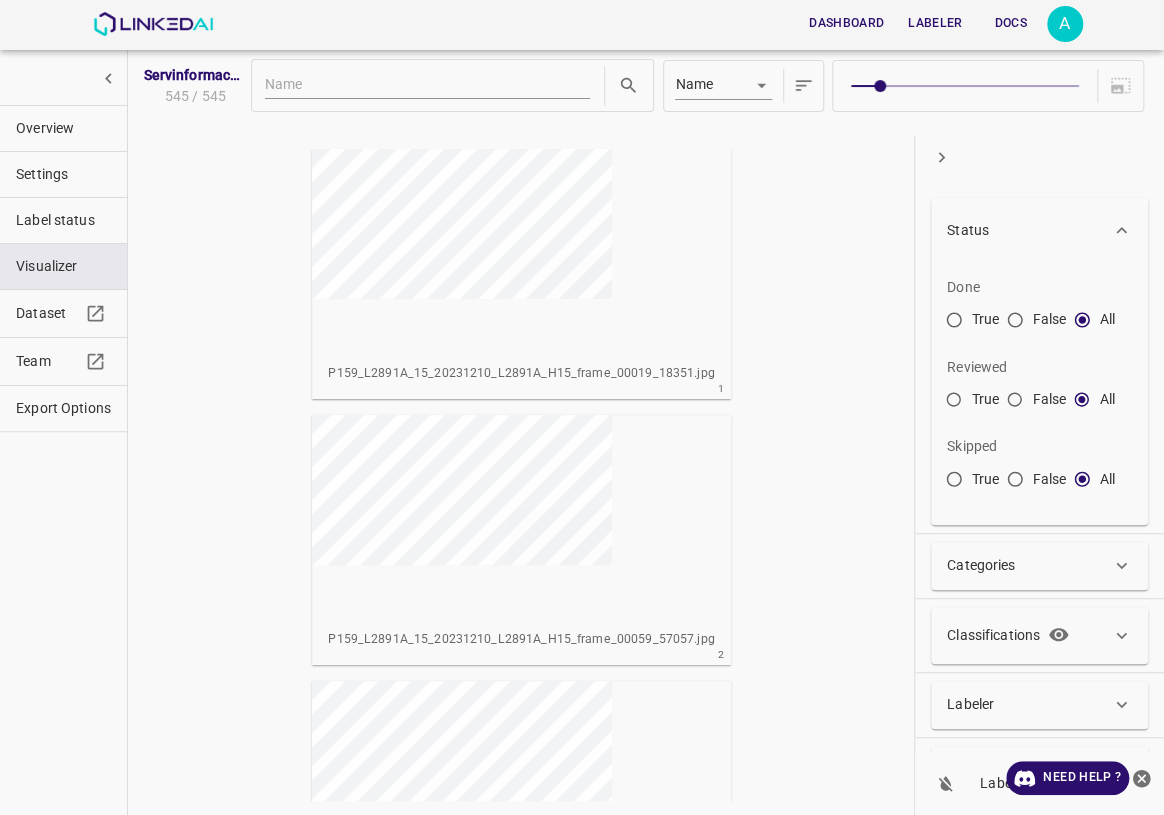 click on "True" at bounding box center (954, 324) 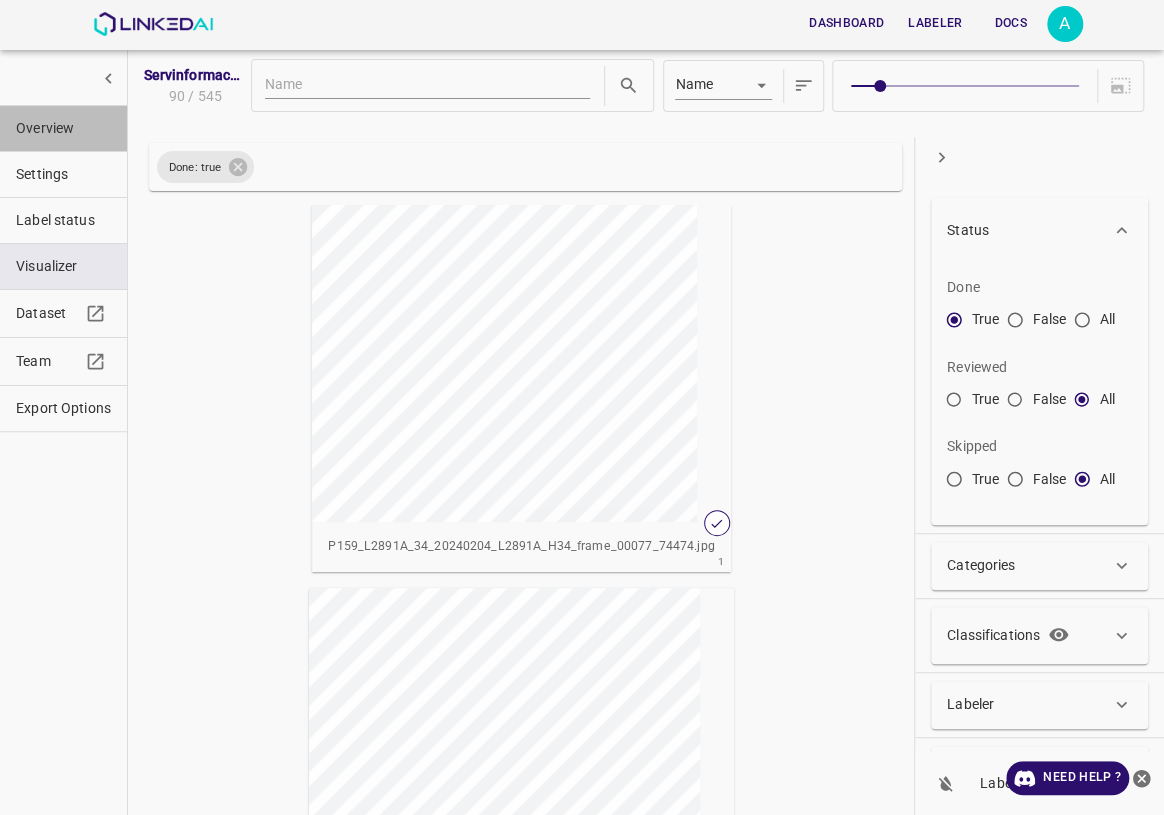click on "Overview" at bounding box center [63, 128] 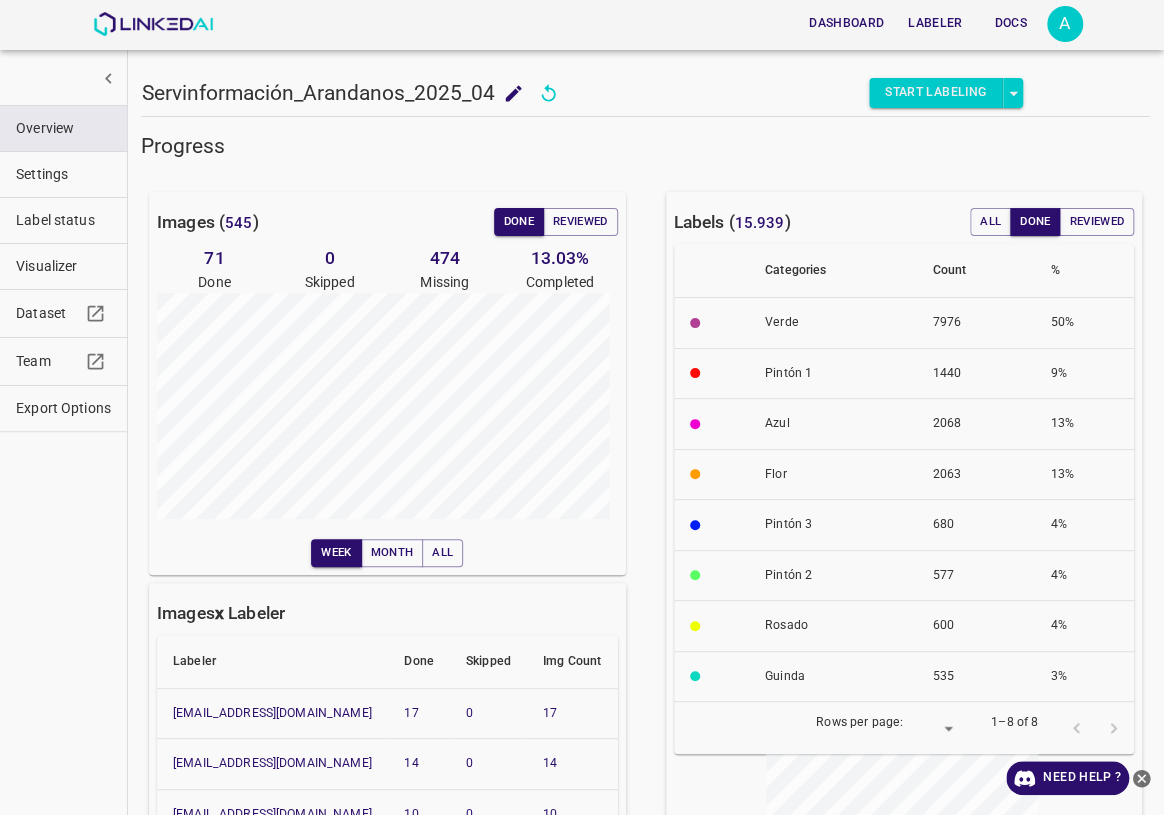 click on "Dashboard Labeler Docs A" at bounding box center [587, 24] 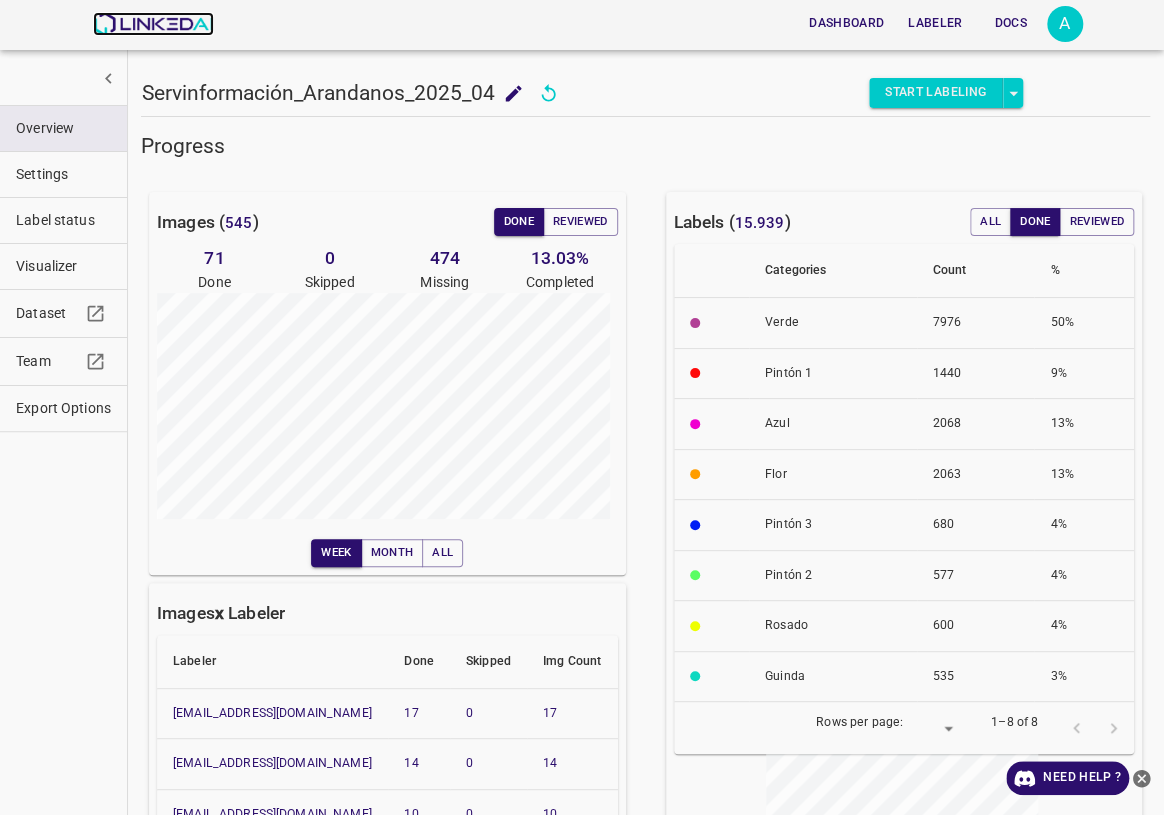 click at bounding box center (153, 24) 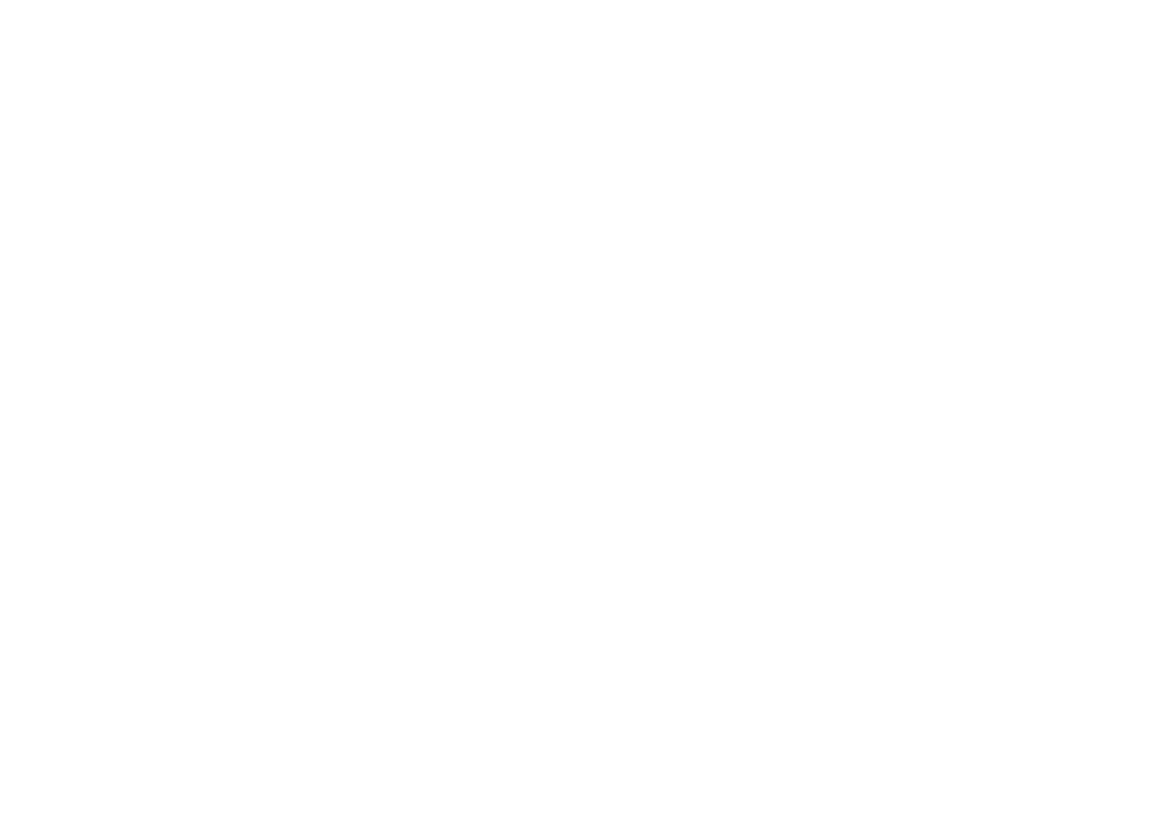 scroll, scrollTop: 0, scrollLeft: 0, axis: both 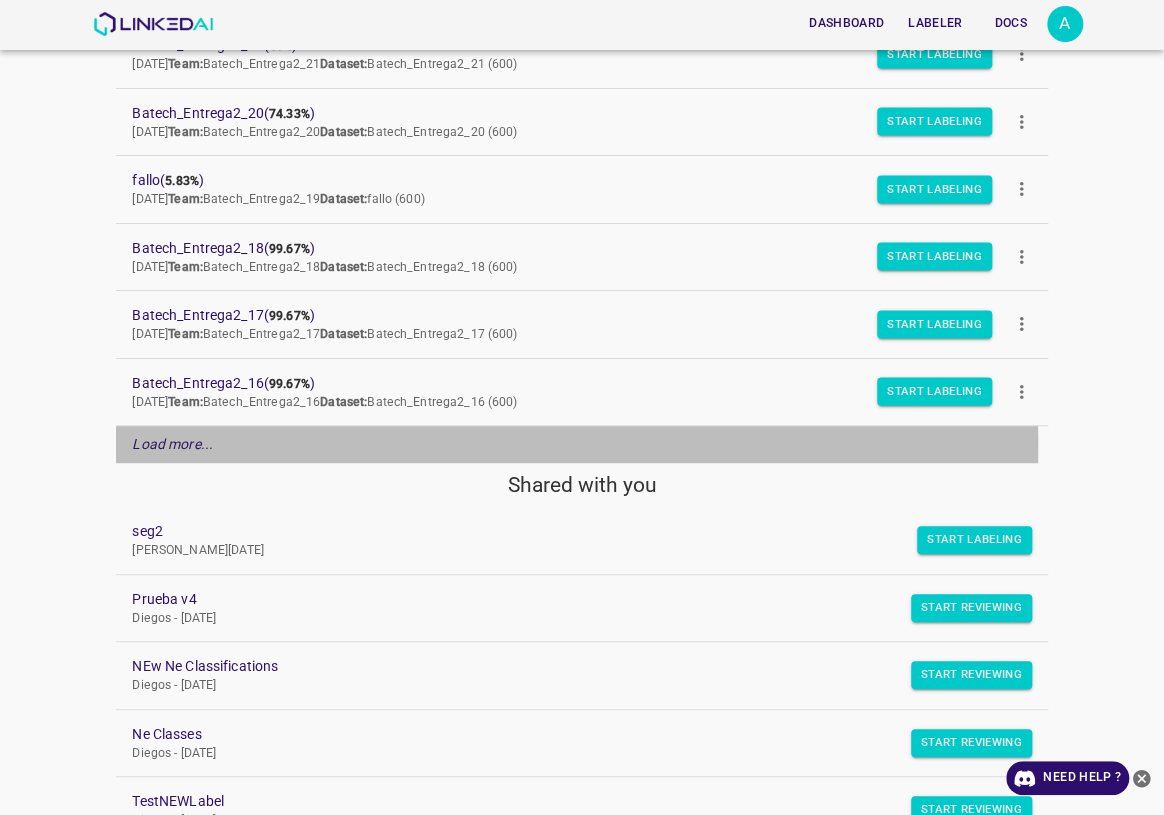 click on "Load more..." at bounding box center [172, 444] 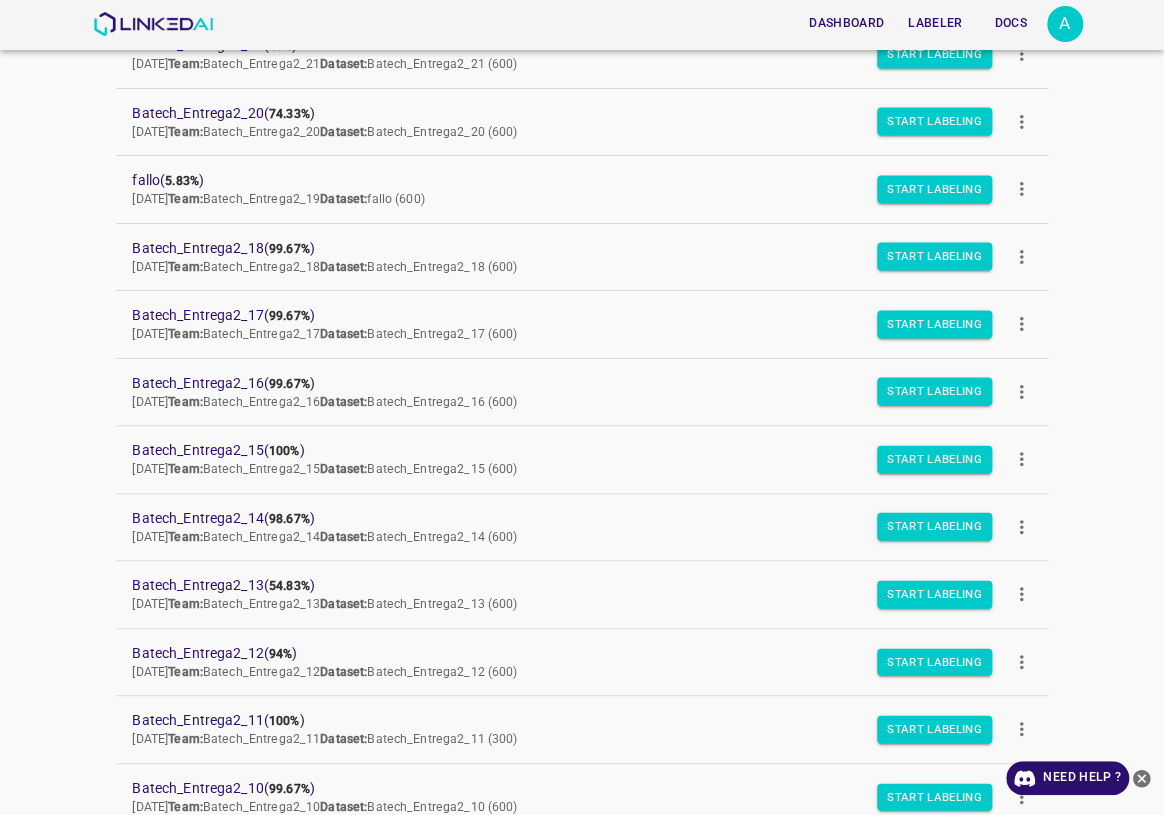 scroll, scrollTop: 909, scrollLeft: 0, axis: vertical 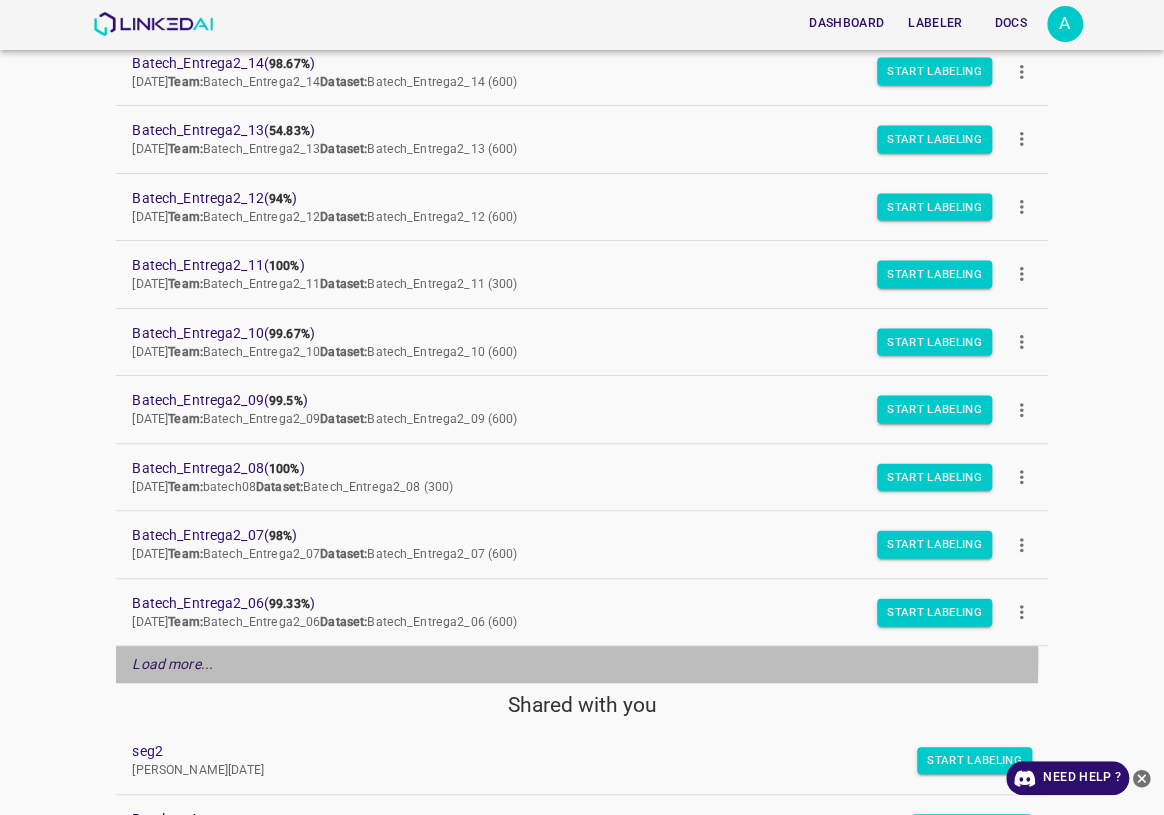 click on "Load more..." at bounding box center (581, 664) 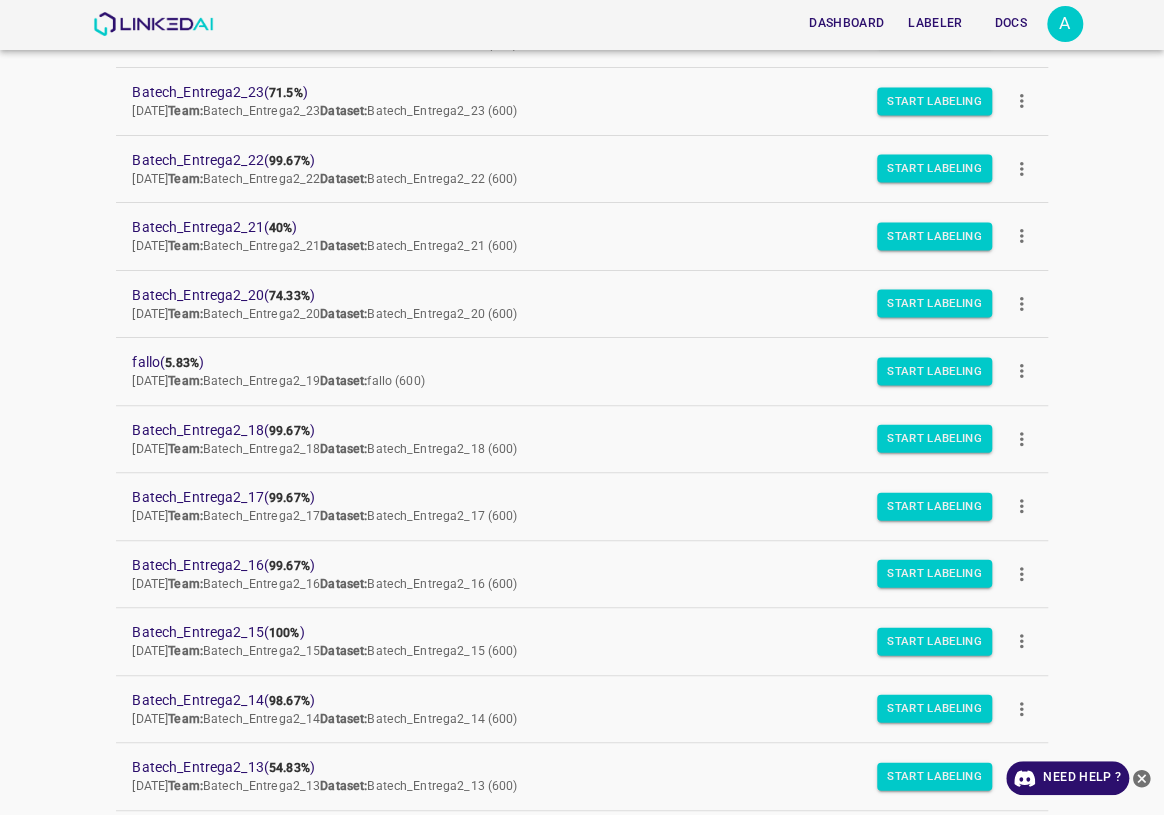 scroll, scrollTop: 90, scrollLeft: 0, axis: vertical 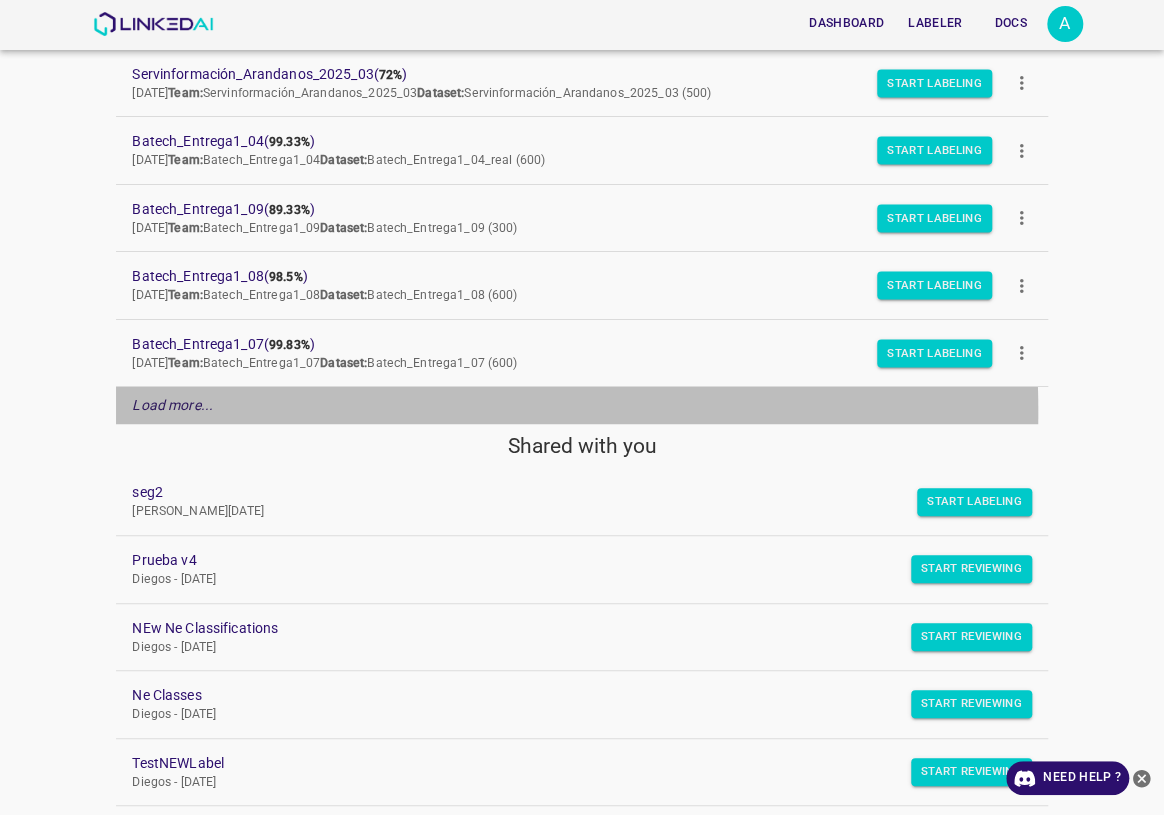 click on "Load more..." at bounding box center [172, 405] 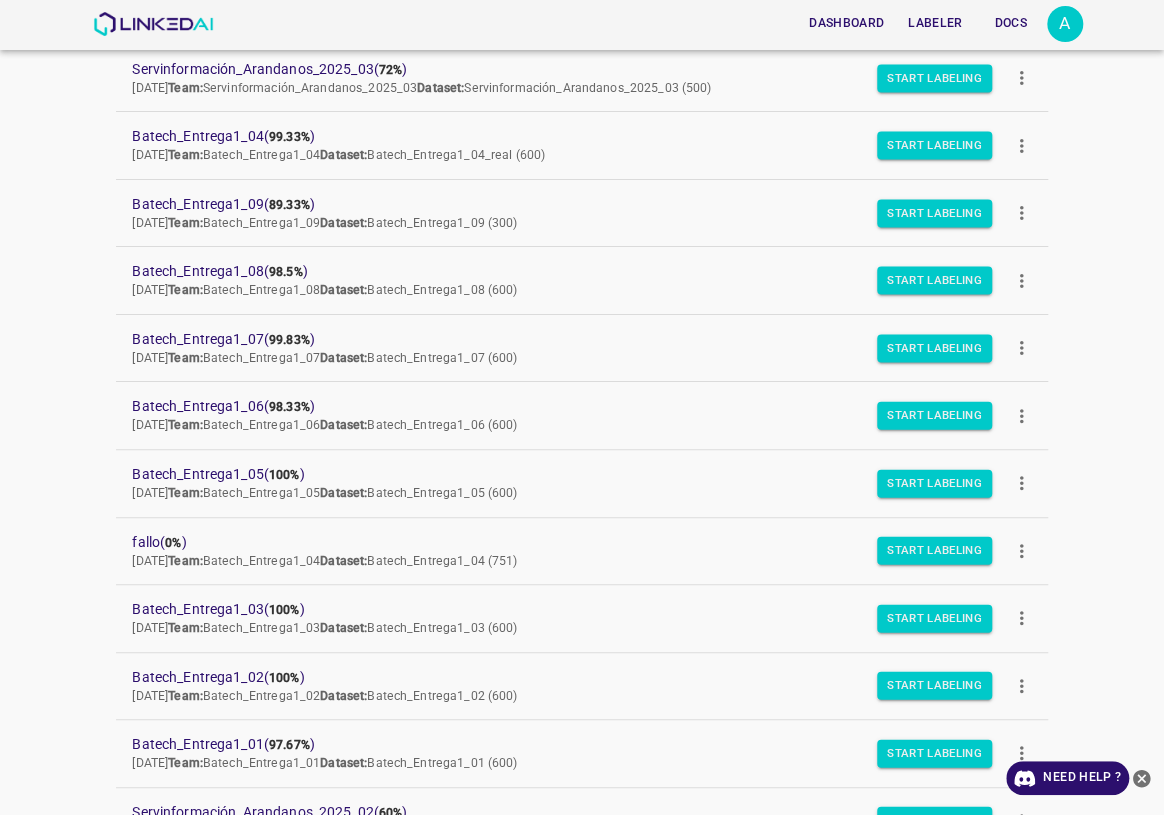 scroll, scrollTop: 1843, scrollLeft: 0, axis: vertical 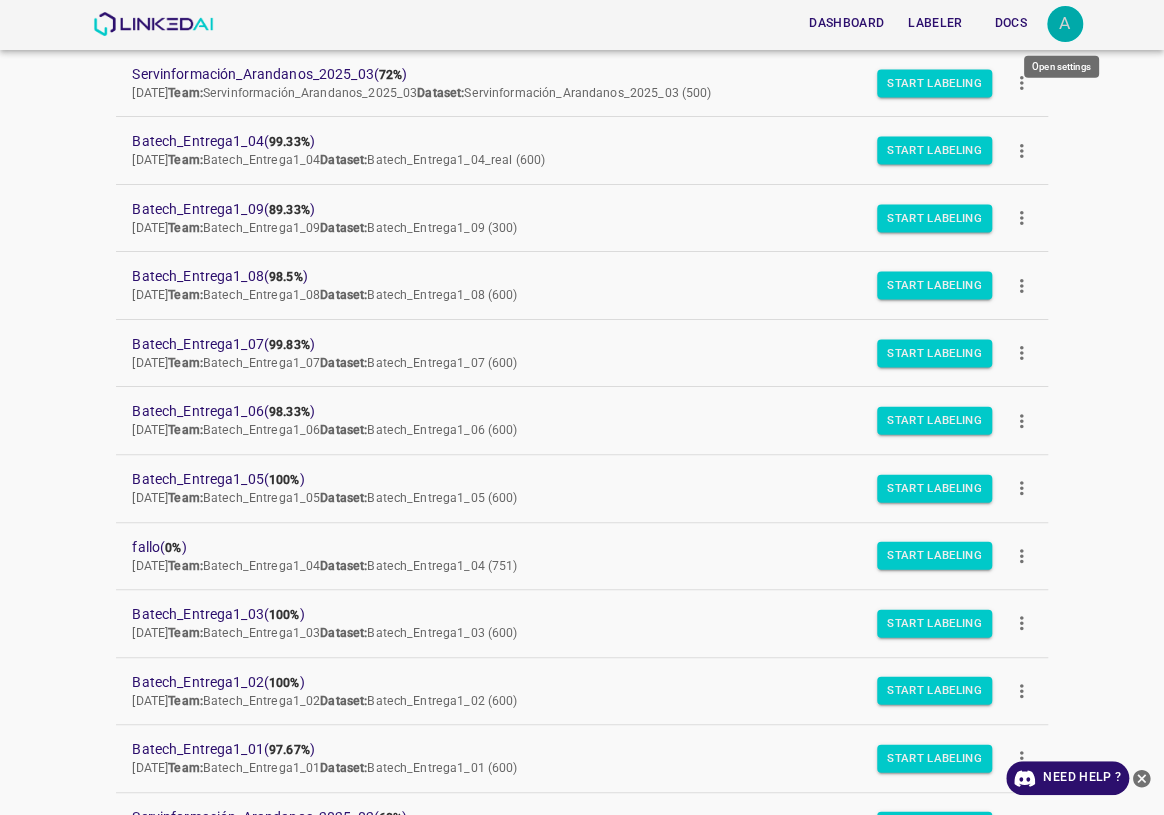 click on "A" at bounding box center [1065, 24] 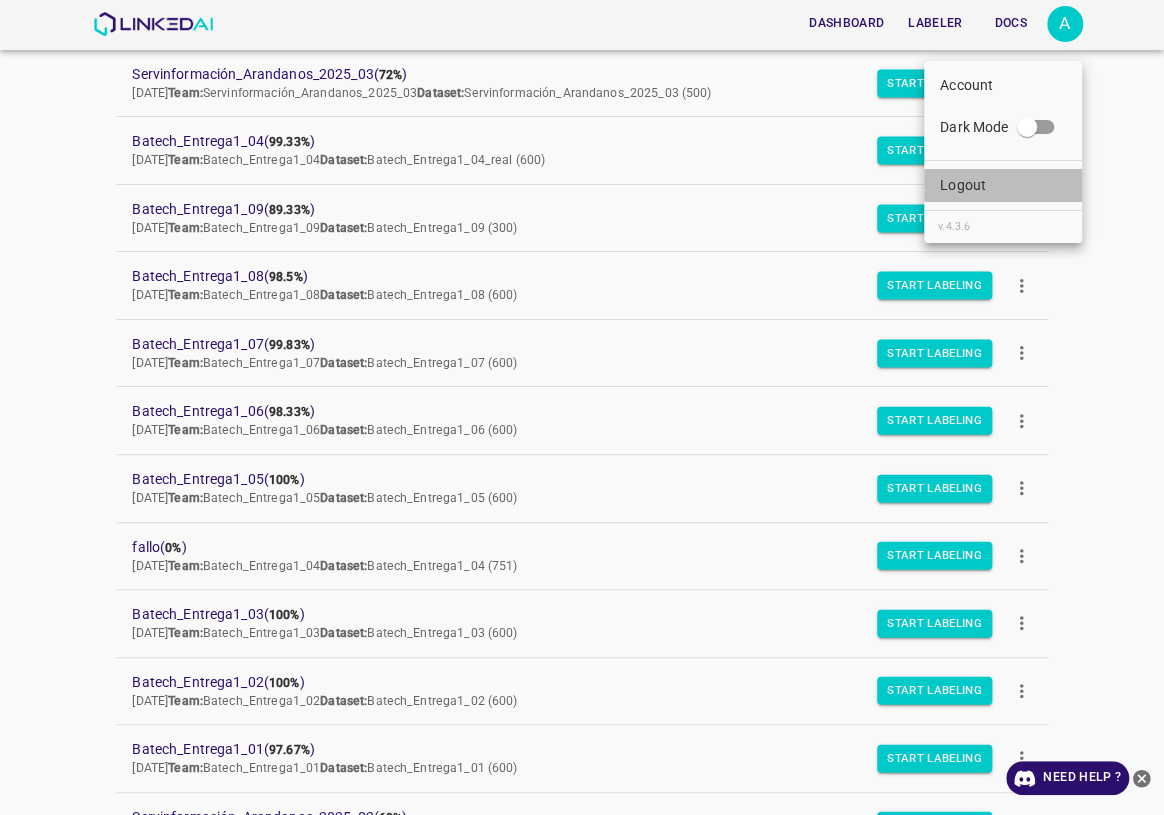 click on "Logout" at bounding box center [1003, 185] 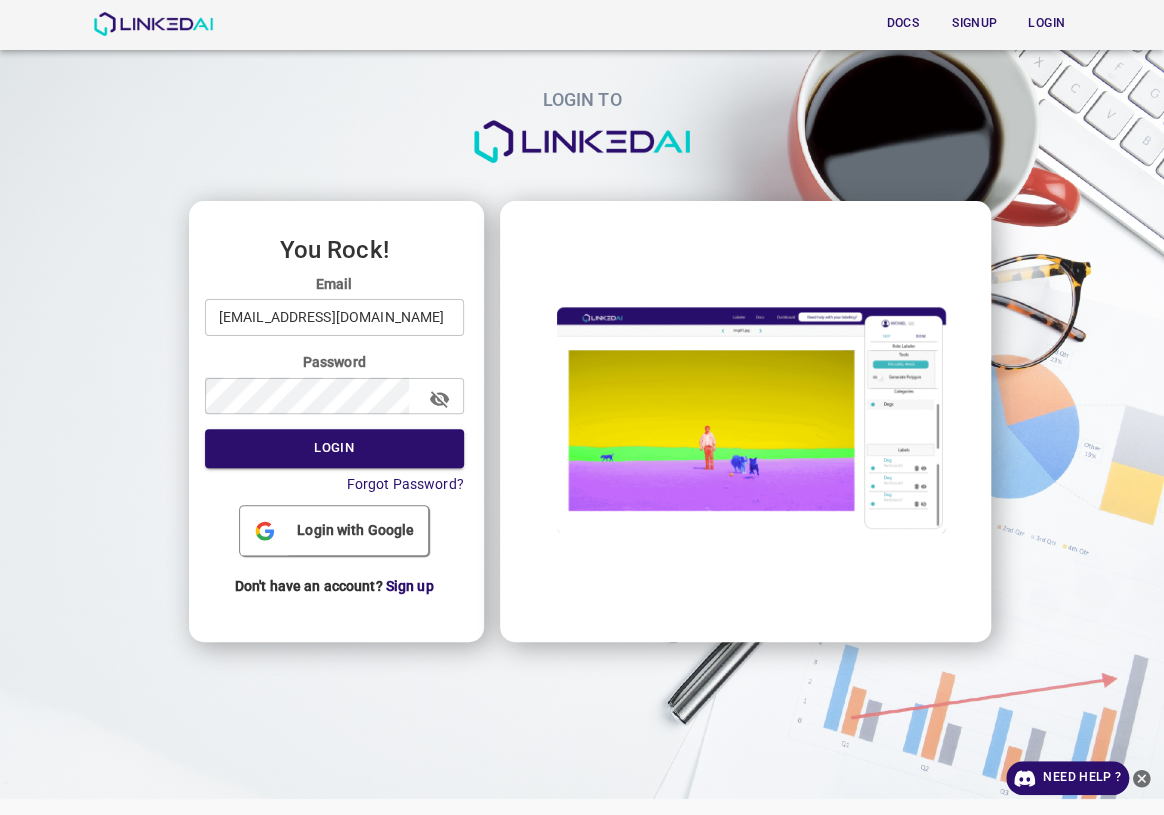 scroll, scrollTop: 0, scrollLeft: 0, axis: both 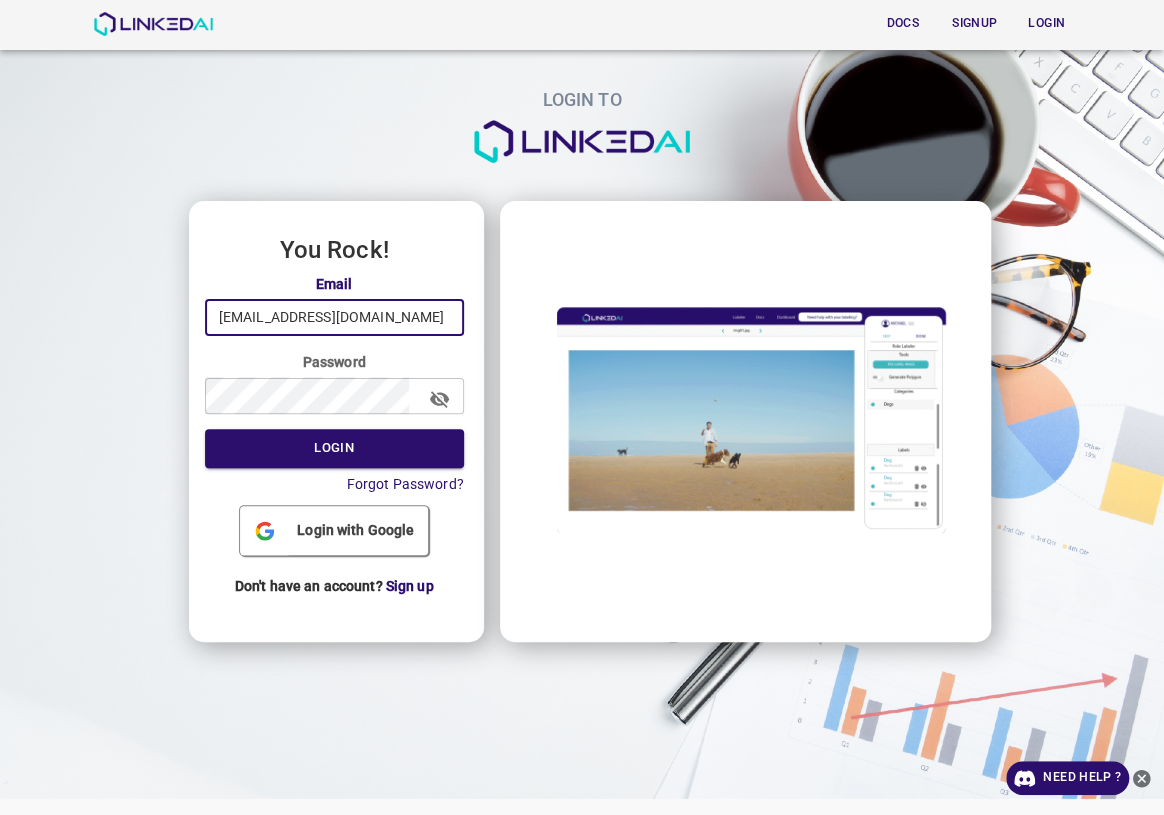 click on "admin@linkedai.co" at bounding box center [334, 317] 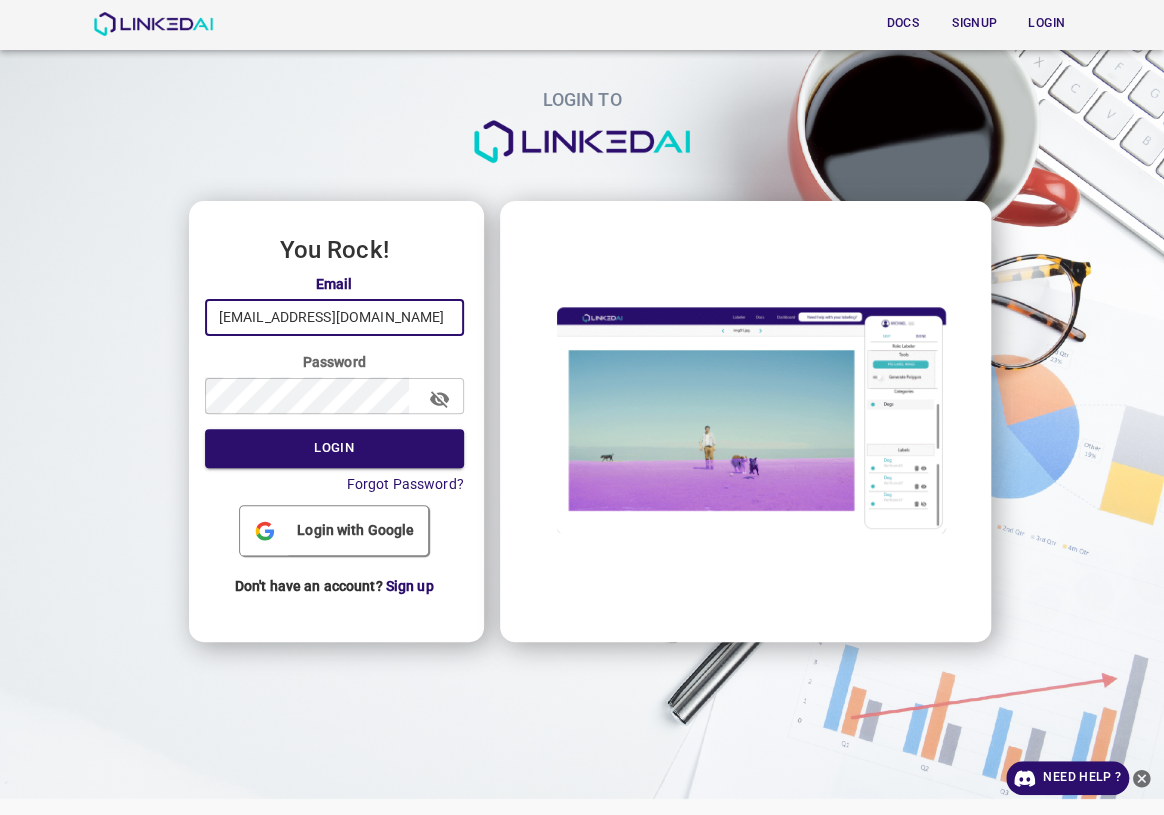 type on "[EMAIL_ADDRESS][DOMAIN_NAME]" 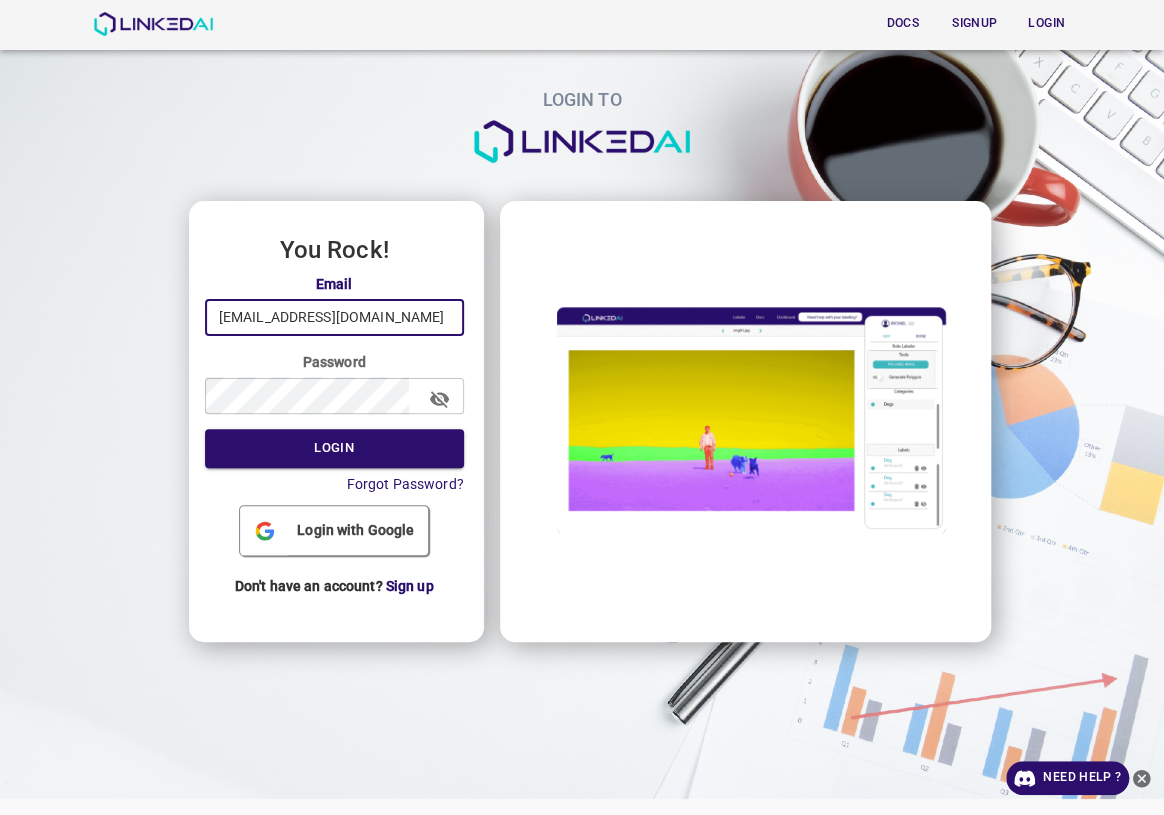 click on "Email legit@linkedai.co ​ Password ​ Login Forgot Password?" at bounding box center [334, 384] 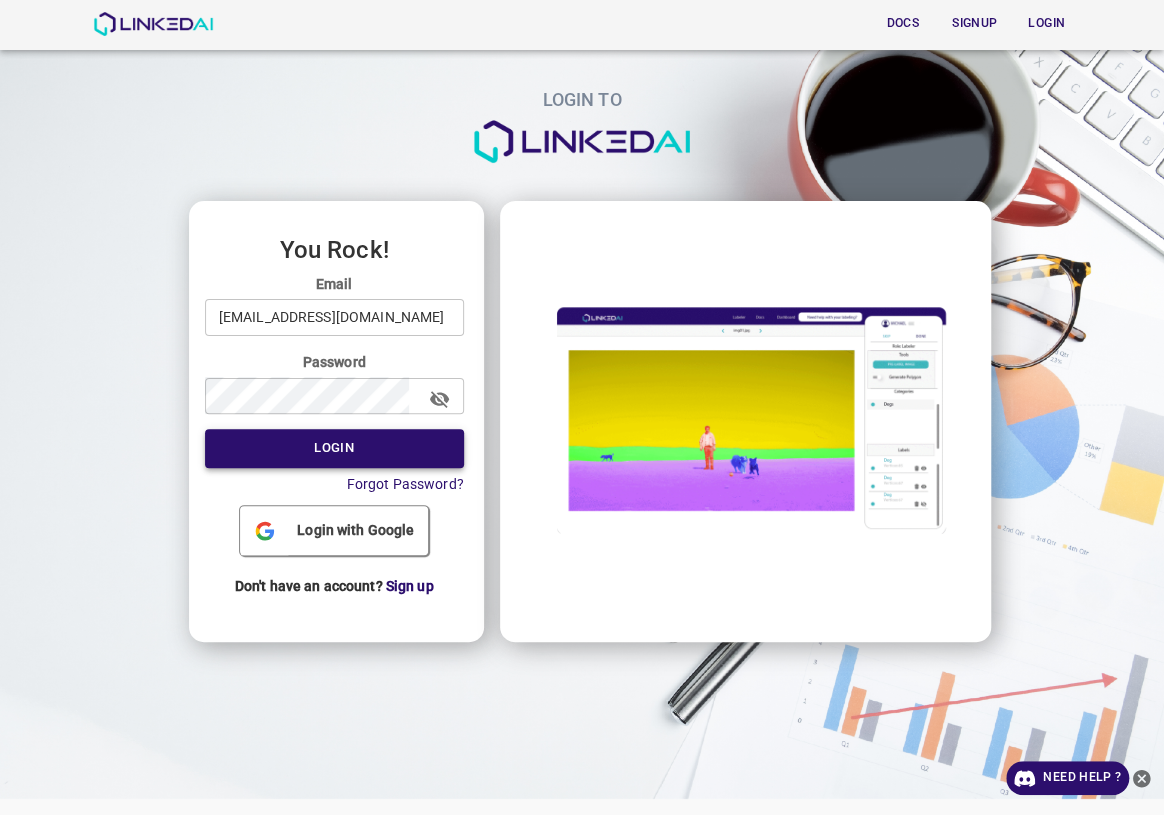 click on "Login" at bounding box center [334, 448] 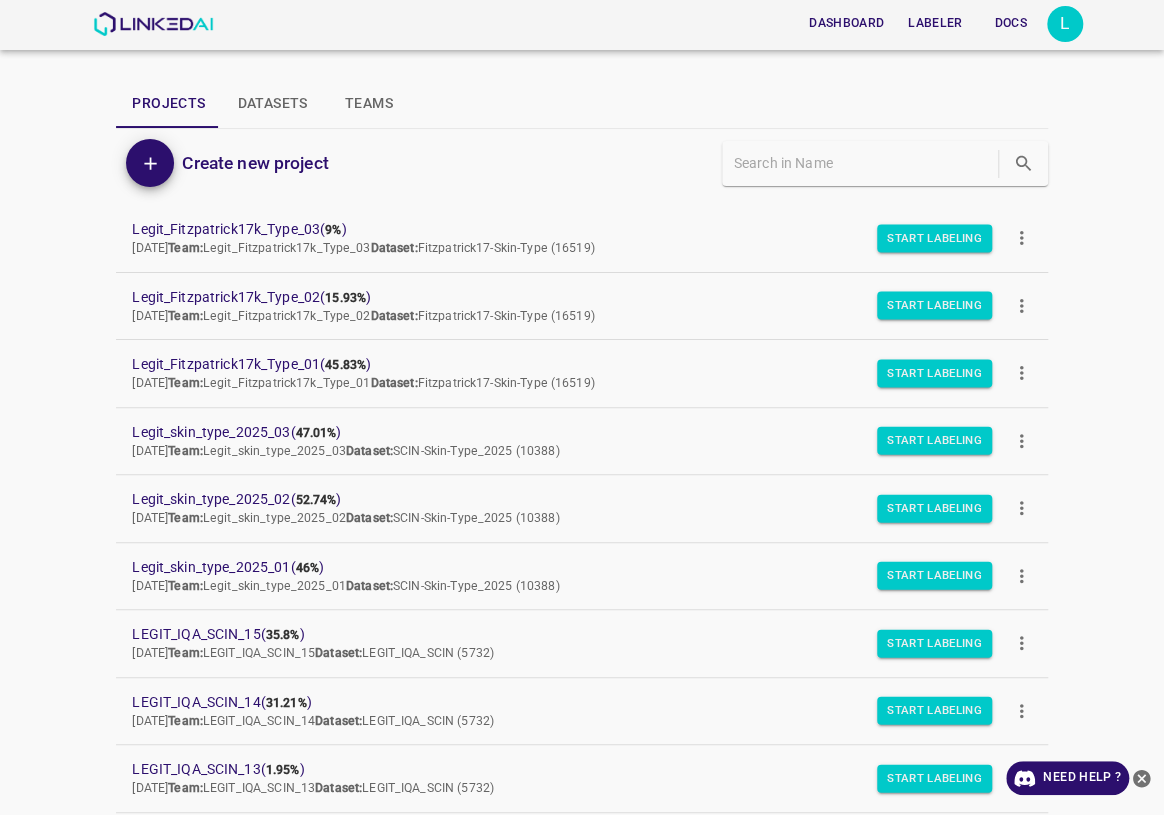scroll, scrollTop: 249, scrollLeft: 0, axis: vertical 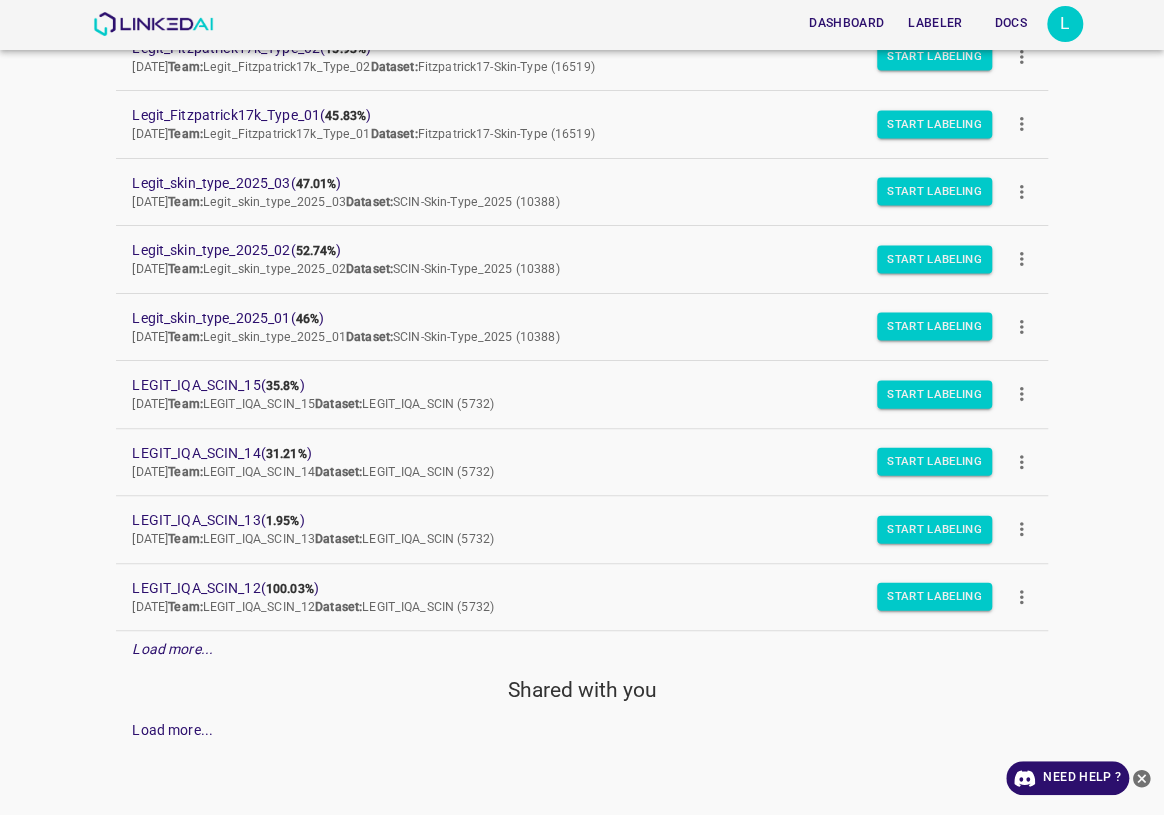 click on "Load more..." at bounding box center [172, 649] 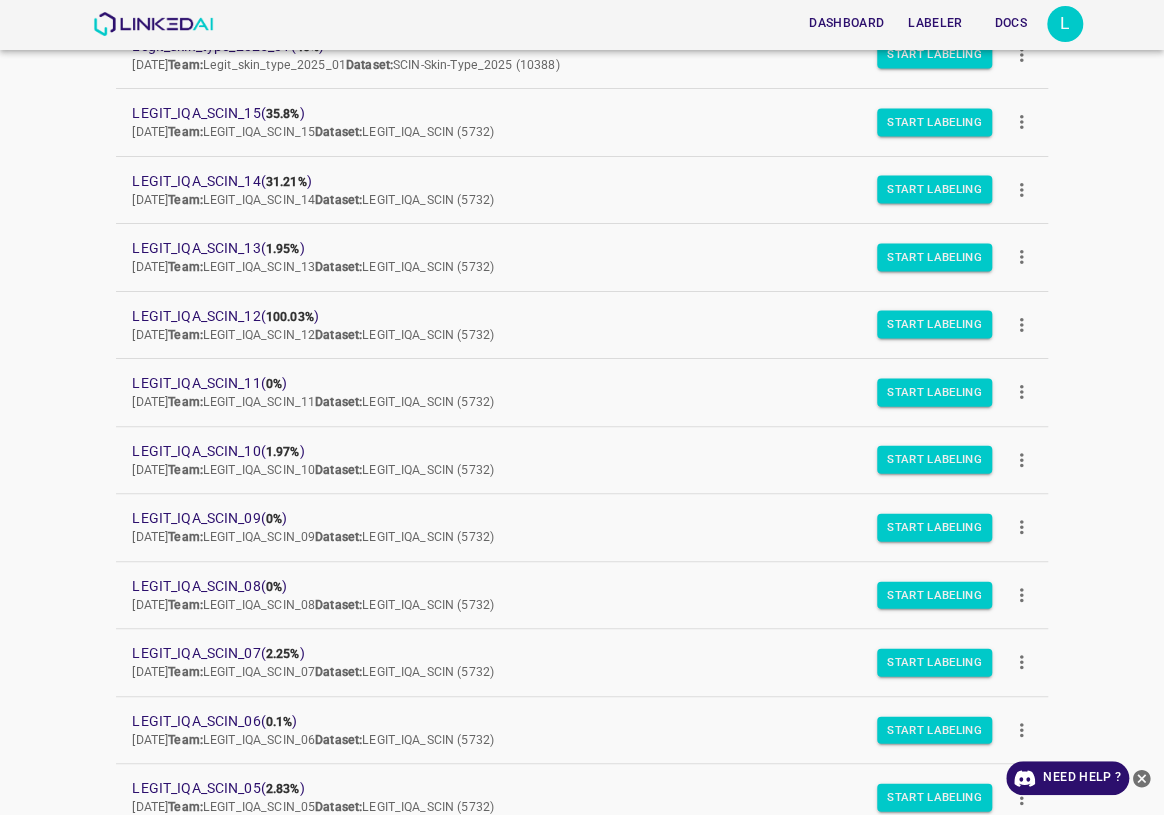 scroll, scrollTop: 923, scrollLeft: 0, axis: vertical 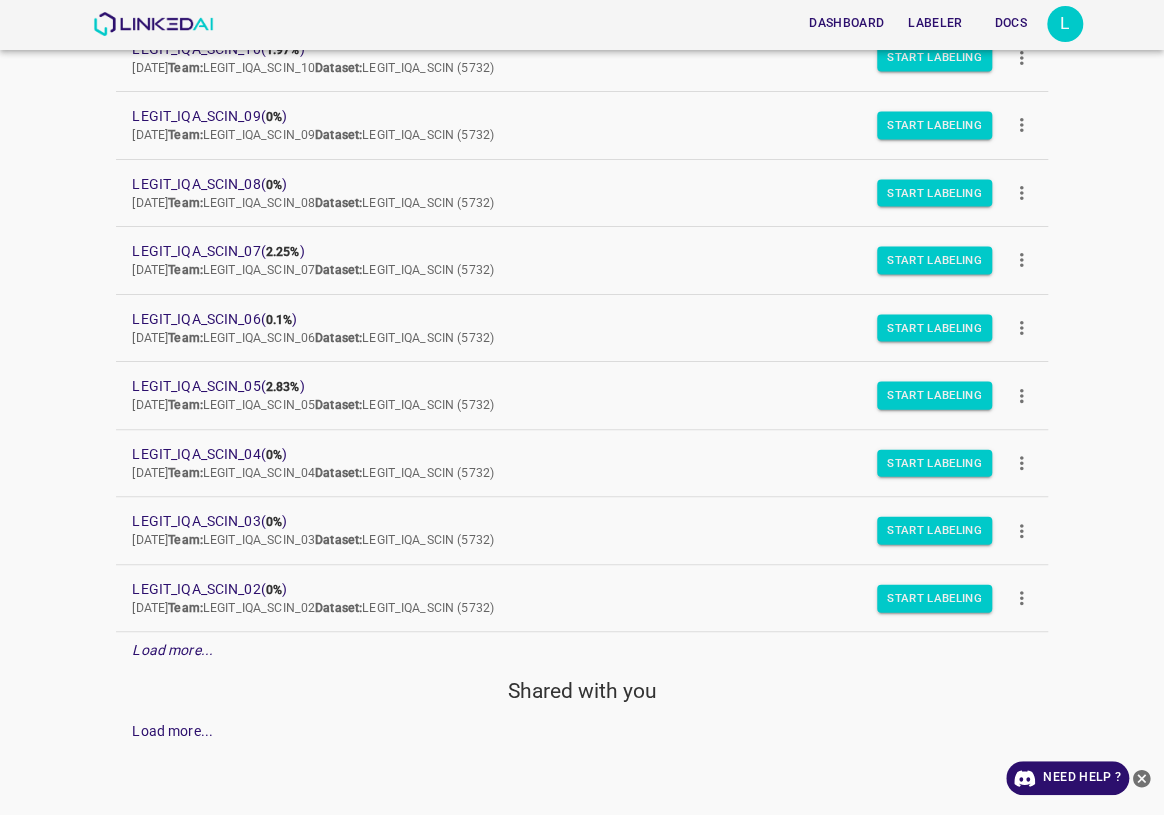 click on "Load more..." at bounding box center [172, 650] 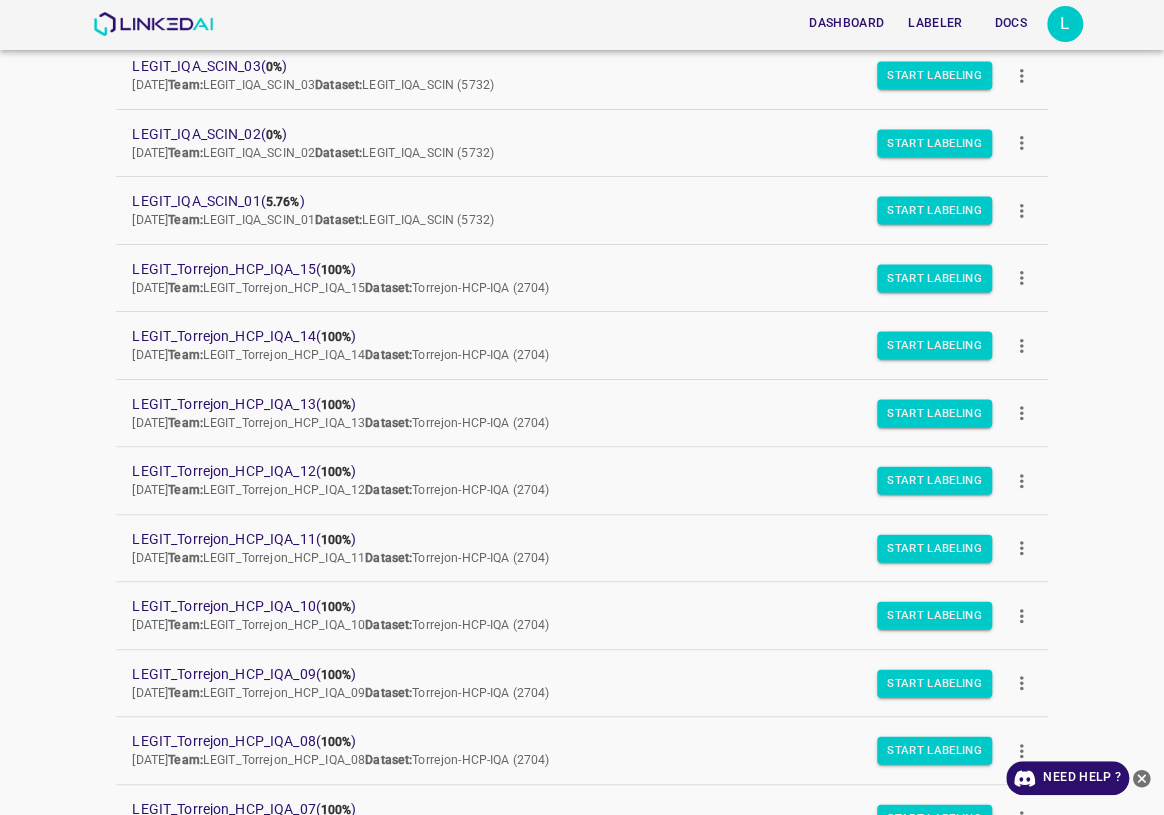scroll, scrollTop: 1597, scrollLeft: 0, axis: vertical 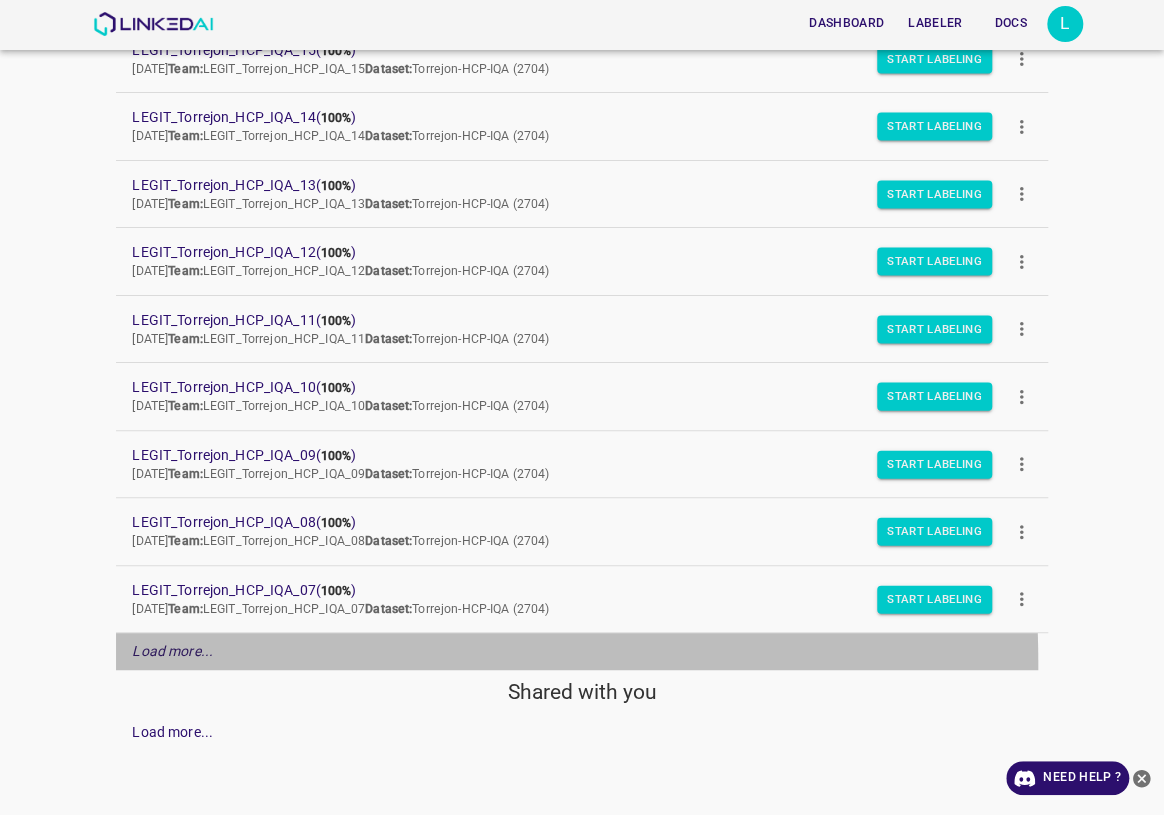 click on "Load more..." at bounding box center (581, 651) 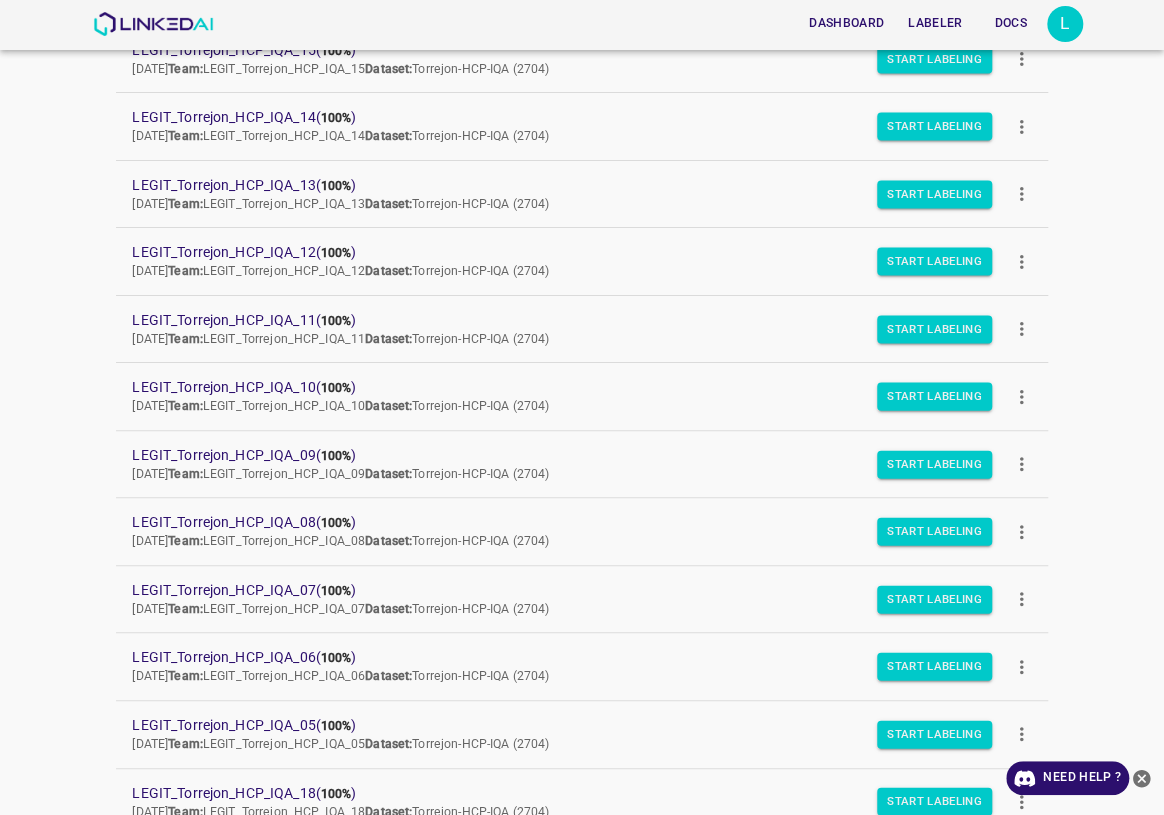 scroll, scrollTop: 1870, scrollLeft: 0, axis: vertical 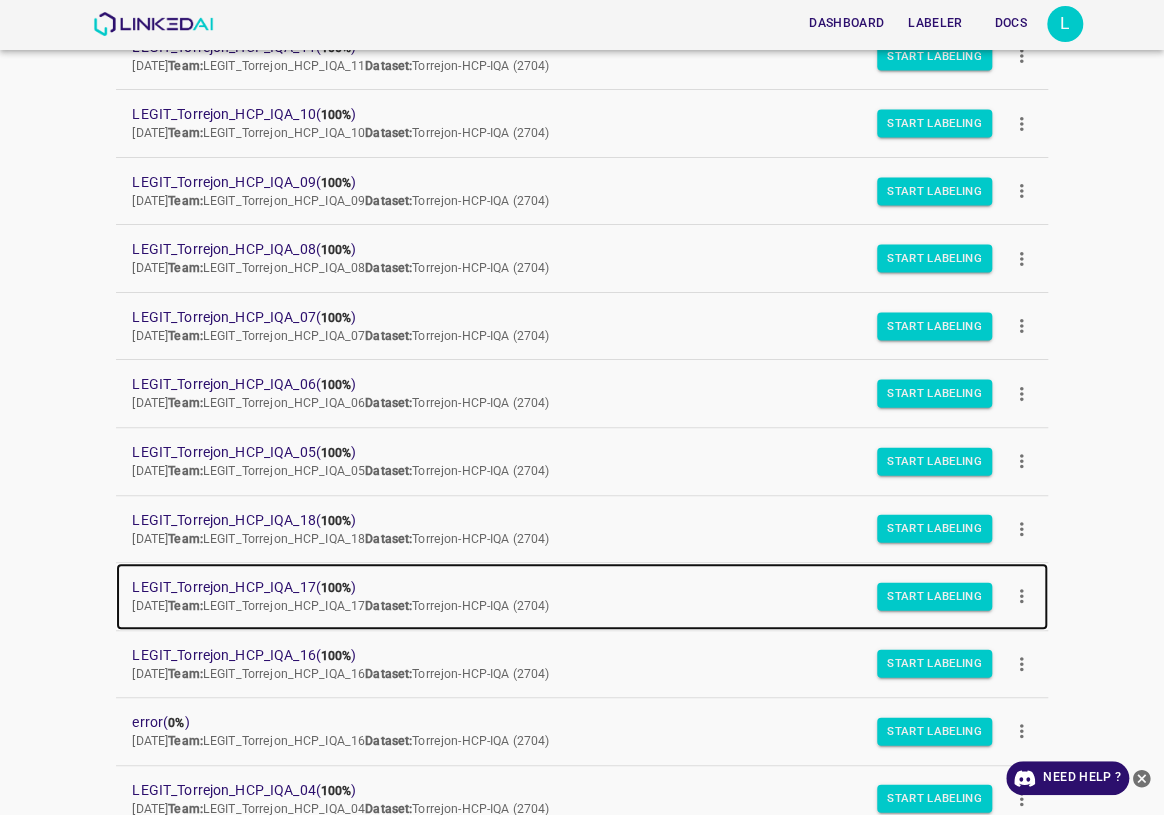 drag, startPoint x: 257, startPoint y: 574, endPoint x: 274, endPoint y: 574, distance: 17 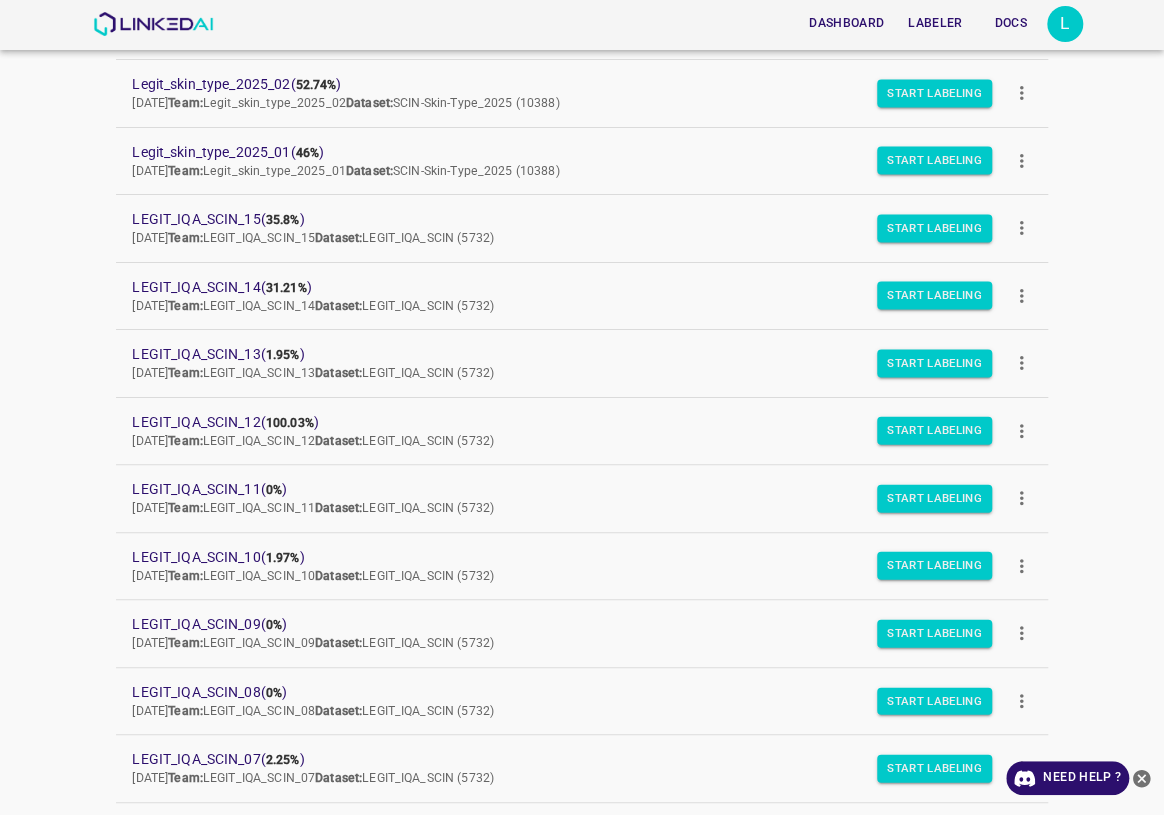 scroll, scrollTop: 324, scrollLeft: 0, axis: vertical 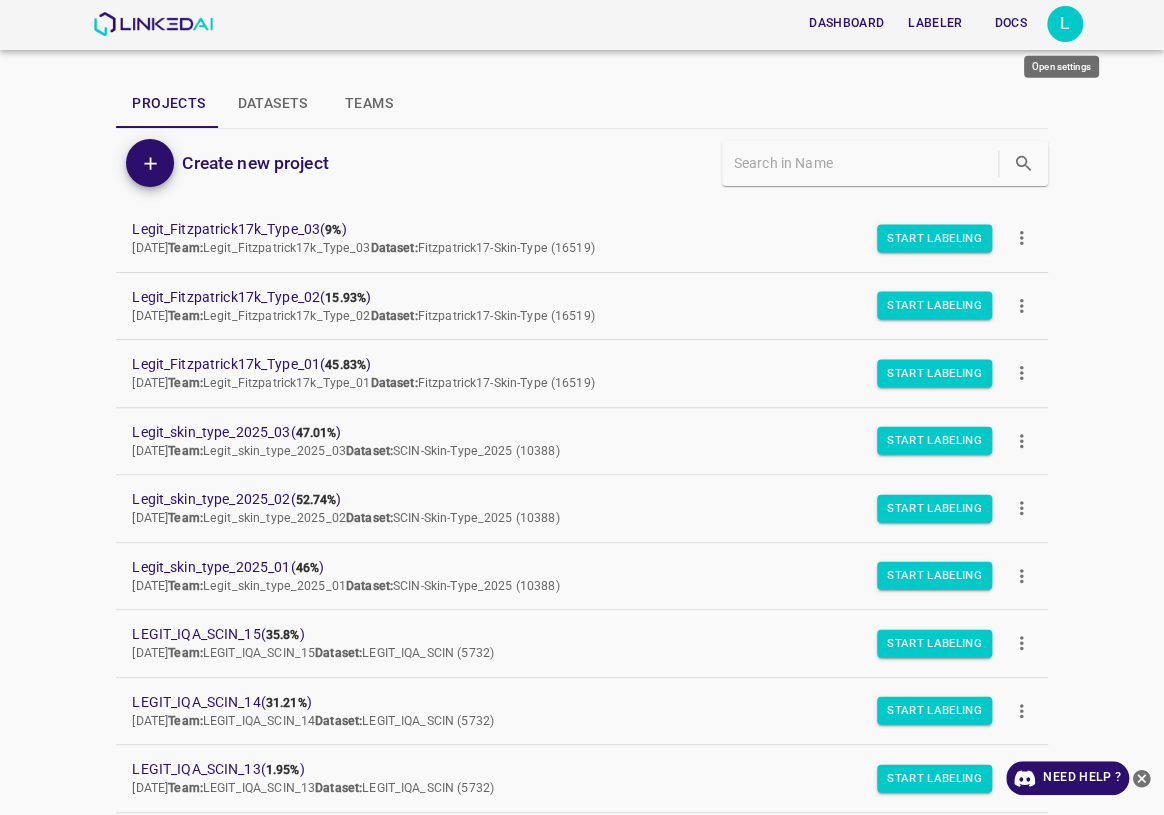 click on "L" at bounding box center (1065, 24) 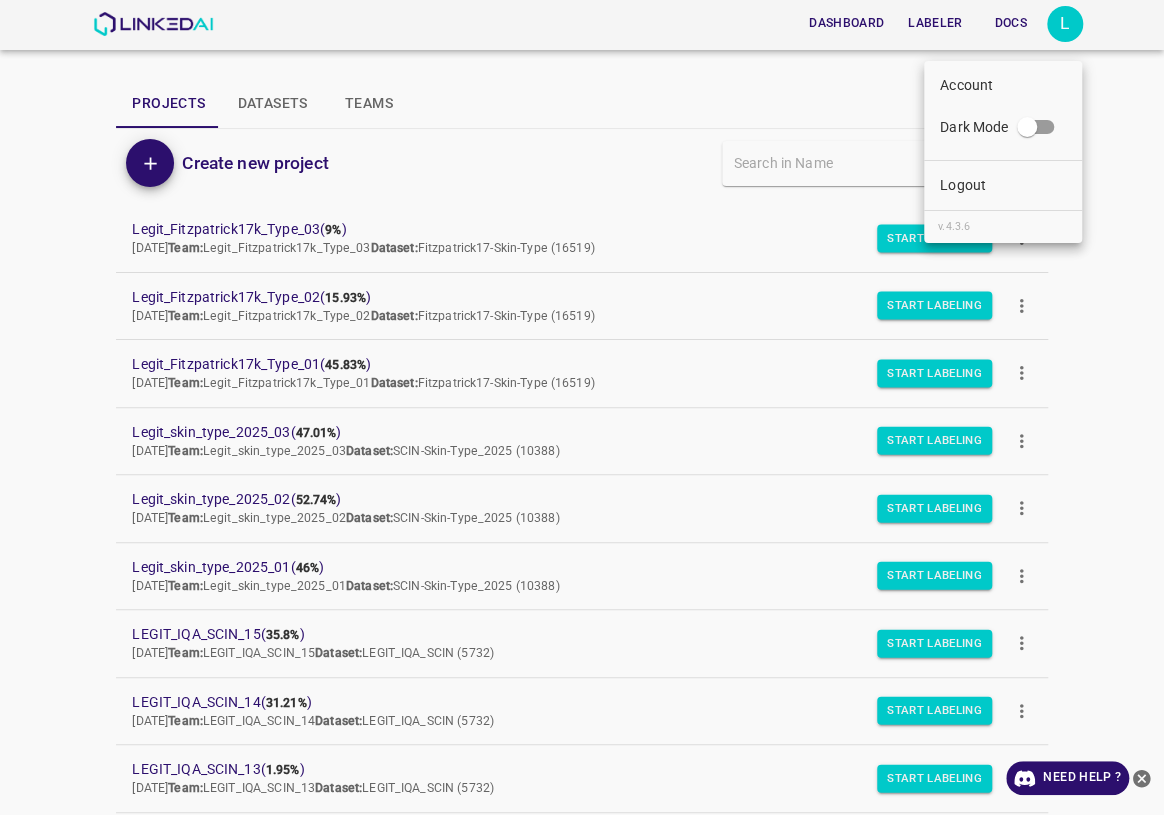 click on "Logout" at bounding box center (1003, 185) 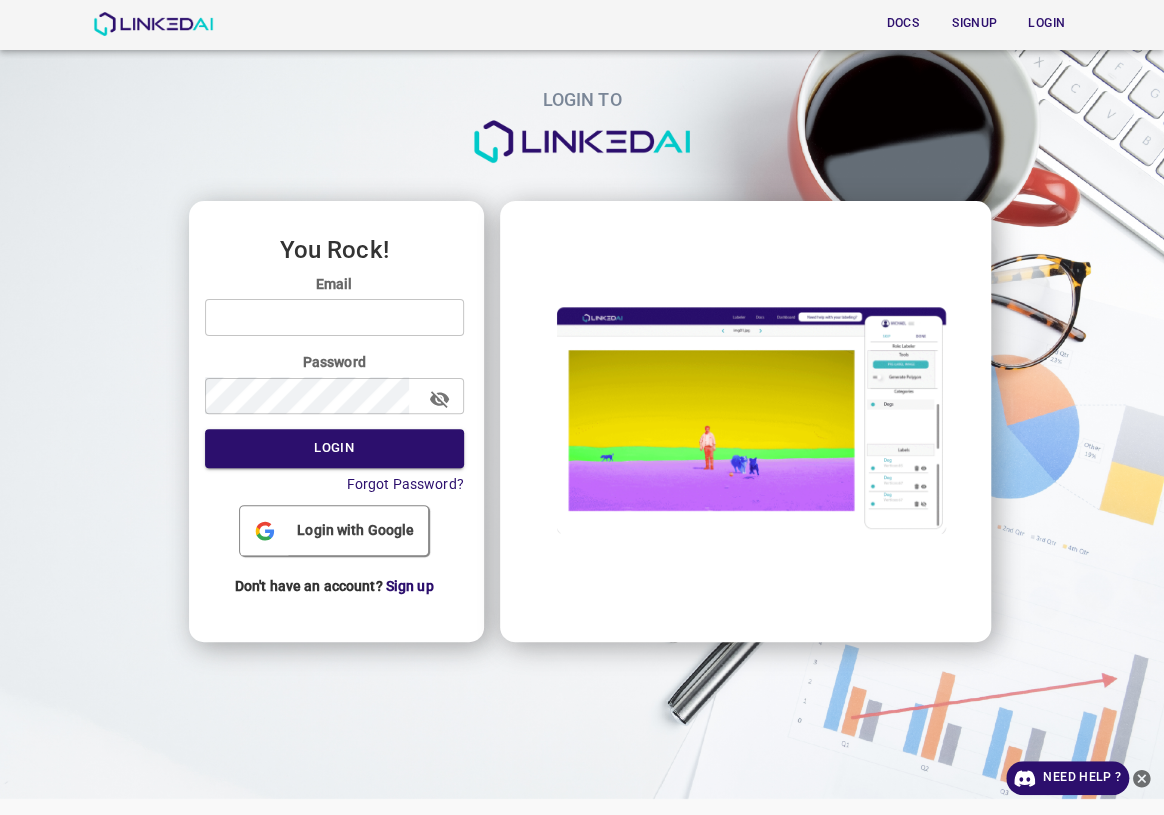 type on "legit@linkedai.co" 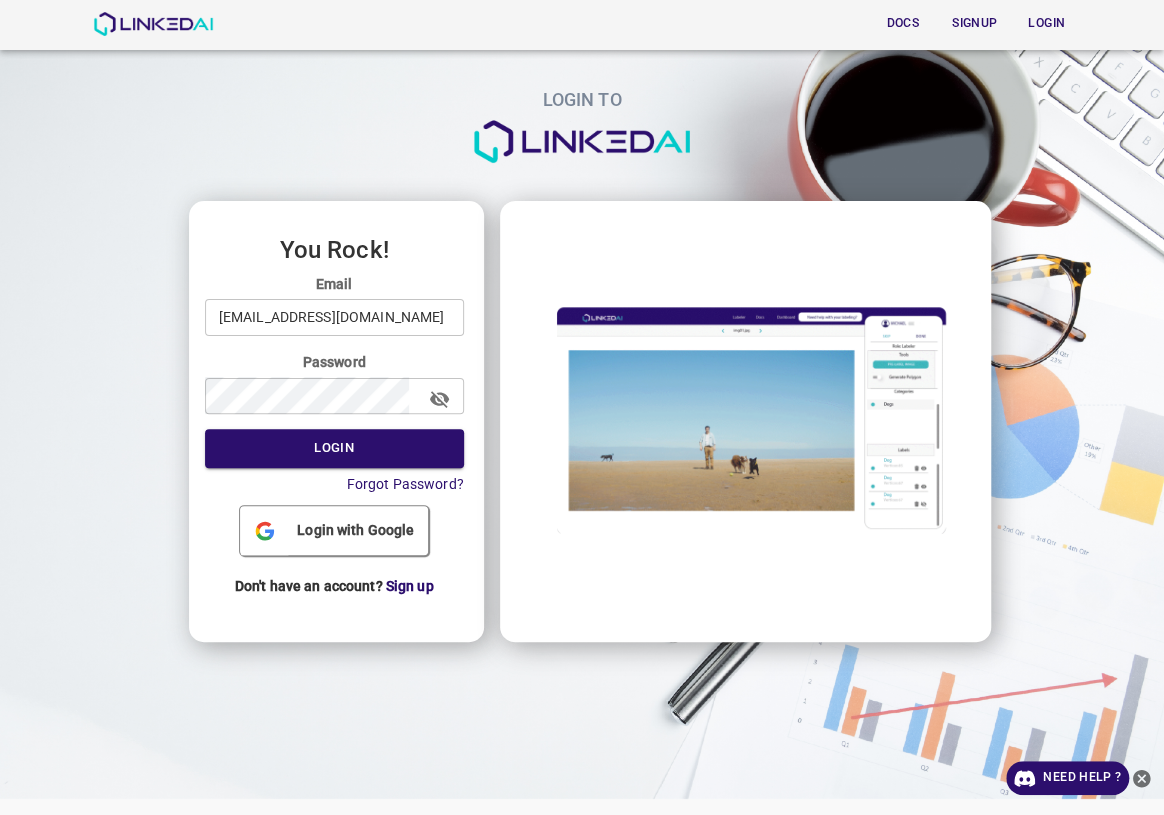 click on "legit@linkedai.co" at bounding box center [334, 317] 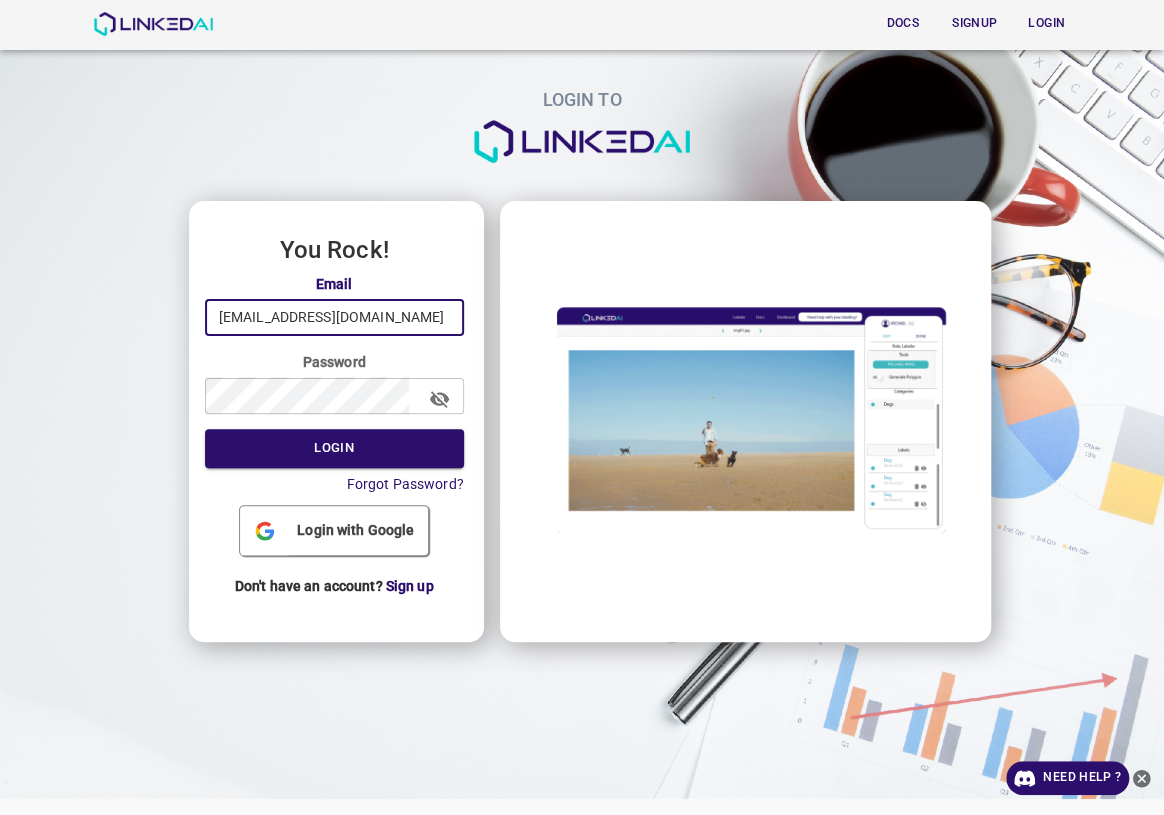 click at bounding box center [82, 421] 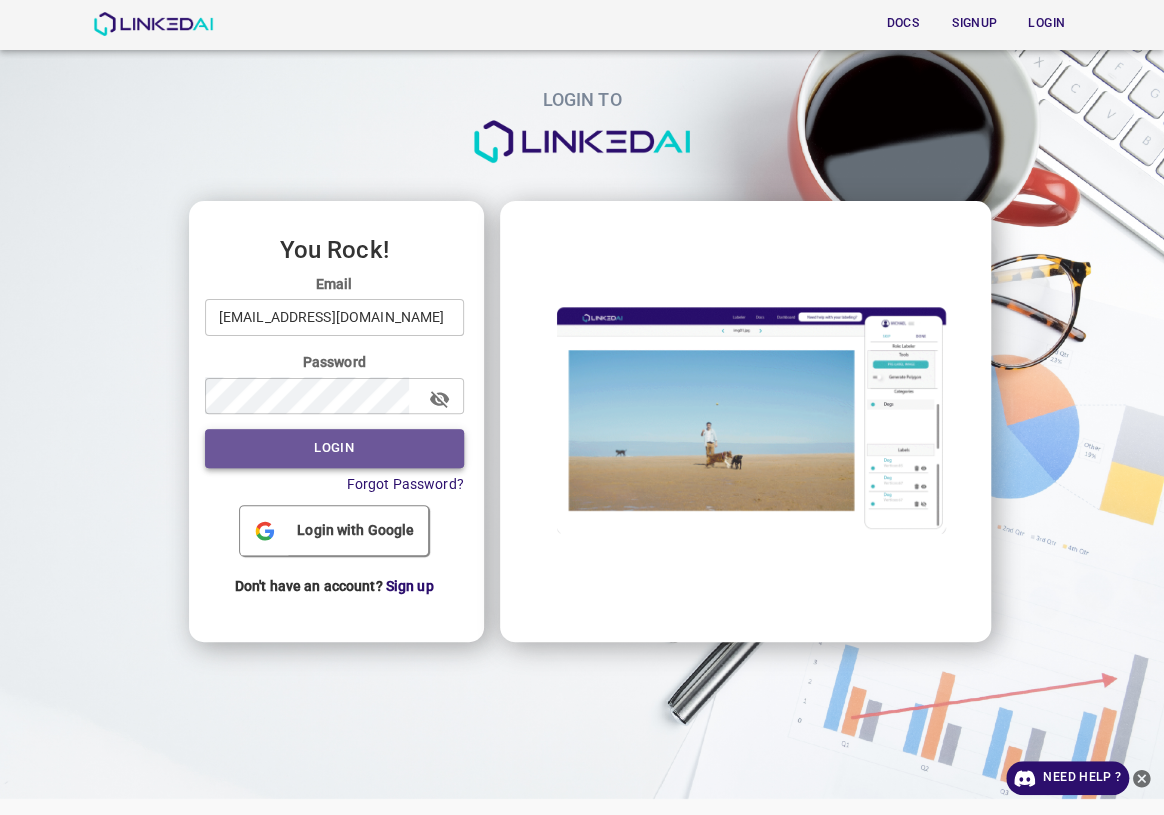 click on "Login" at bounding box center [334, 448] 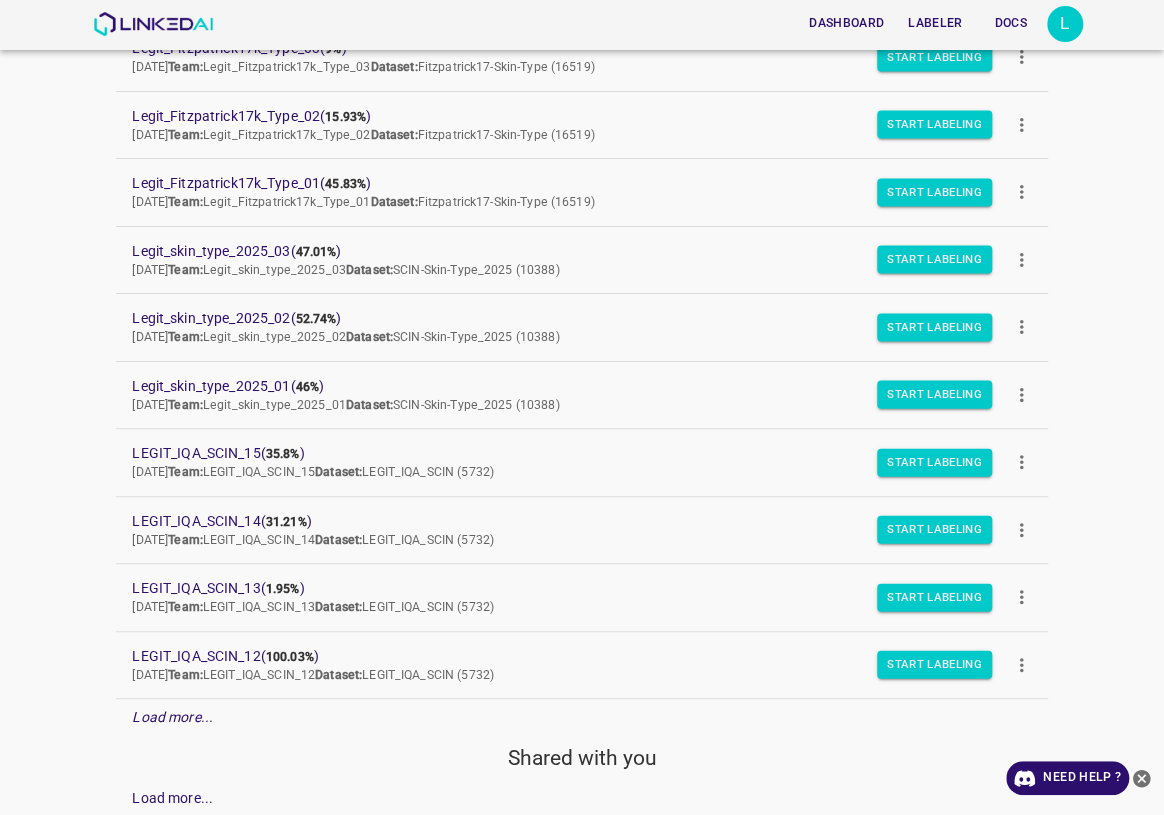 scroll, scrollTop: 249, scrollLeft: 0, axis: vertical 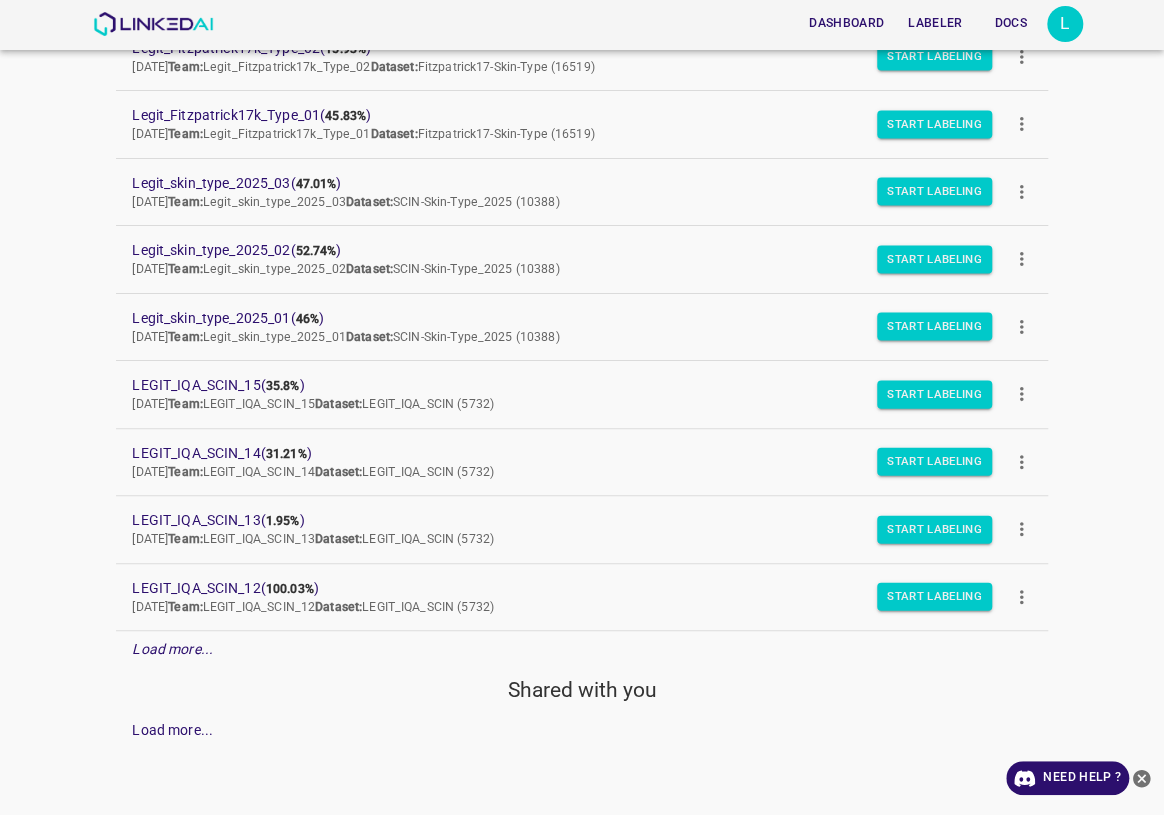 click on "Load more..." at bounding box center [172, 649] 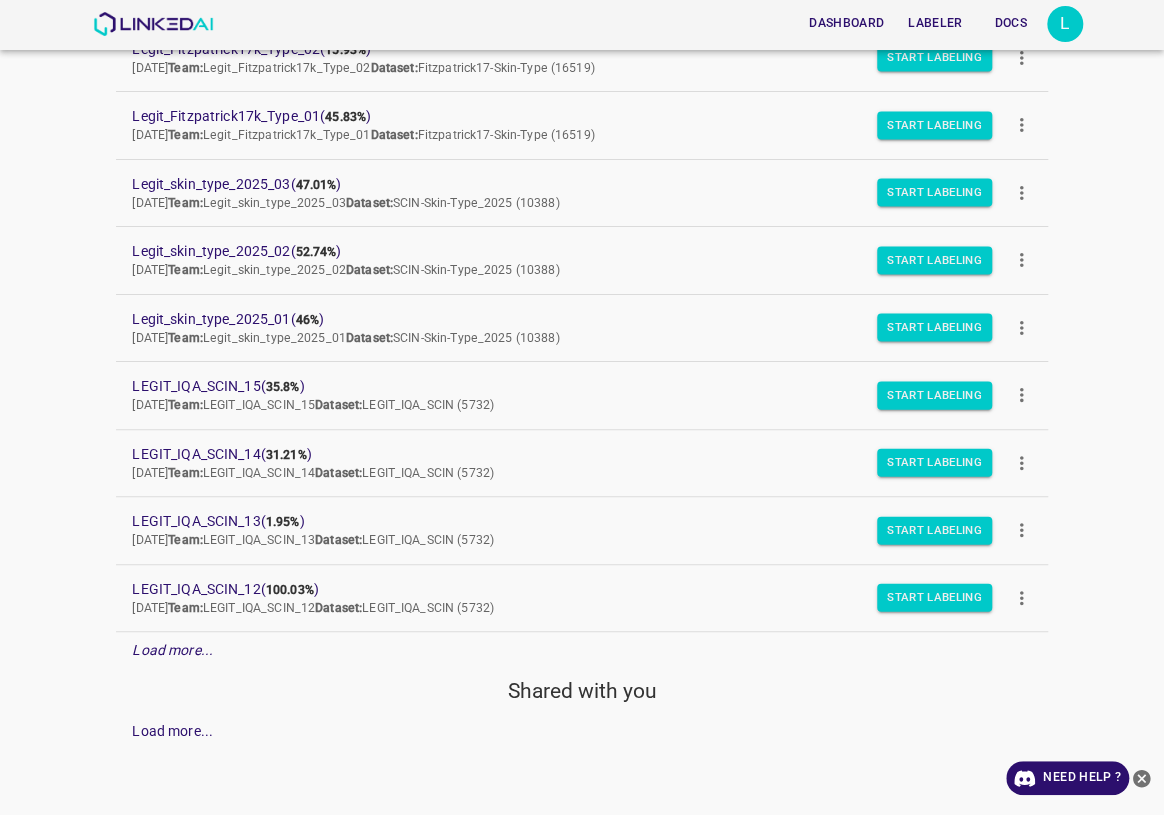 scroll, scrollTop: 249, scrollLeft: 0, axis: vertical 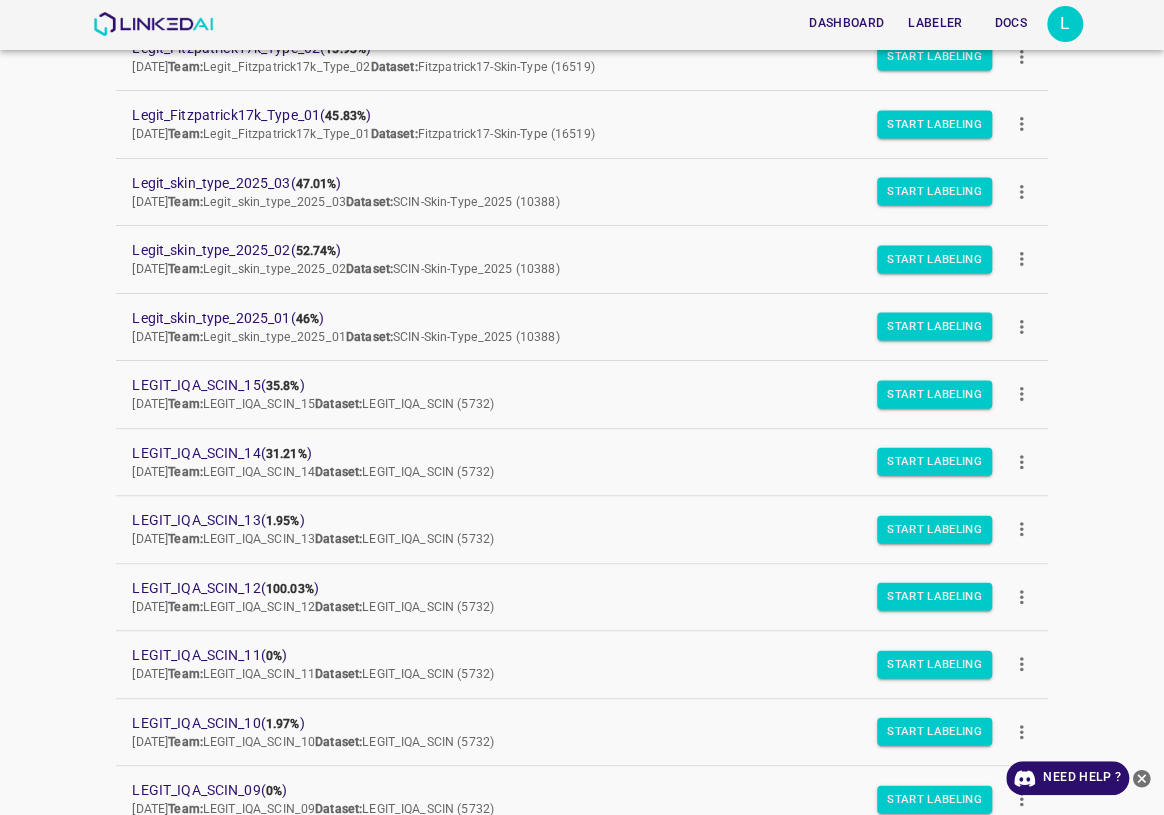 click on "Dashboard Labeler Docs L Projects Datasets Teams   Create new project Legit_Fitzpatrick17k_Type_03  ( 9% )  Thu Jul 03 2025  Team:  Legit_Fitzpatrick17k_Type_03  Dataset:  Fitzpatrick17-Skin-Type				 (16519)  Start Labeling Legit_Fitzpatrick17k_Type_02  ( 15.93% )  Thu Jul 03 2025  Team:  Legit_Fitzpatrick17k_Type_02  Dataset:  Fitzpatrick17-Skin-Type				 (16519)  Start Labeling Legit_Fitzpatrick17k_Type_01  ( 45.83% )  Thu Jul 03 2025  Team:  Legit_Fitzpatrick17k_Type_01  Dataset:  Fitzpatrick17-Skin-Type				 (16519)  Start Labeling Legit_skin_type_2025_03  ( 47.01% )  Tue Jun 24 2025  Team:  Legit_skin_type_2025_03  Dataset:  SCIN-Skin-Type_2025 (10388)  Start Labeling Legit_skin_type_2025_02  ( 52.74% )  Tue Jun 24 2025  Team:  Legit_skin_type_2025_02  Dataset:  SCIN-Skin-Type_2025 (10388)  Start Labeling Legit_skin_type_2025_01  ( 46% )  Tue Jun 24 2025  Team:  Legit_skin_type_2025_01  Dataset:  SCIN-Skin-Type_2025 (10388)  Start Labeling LEGIT_IQA_SCIN_15  ( 35.8% )  Wed Jun 11 2025  Team: Dataset: ( ) (" at bounding box center [582, 407] 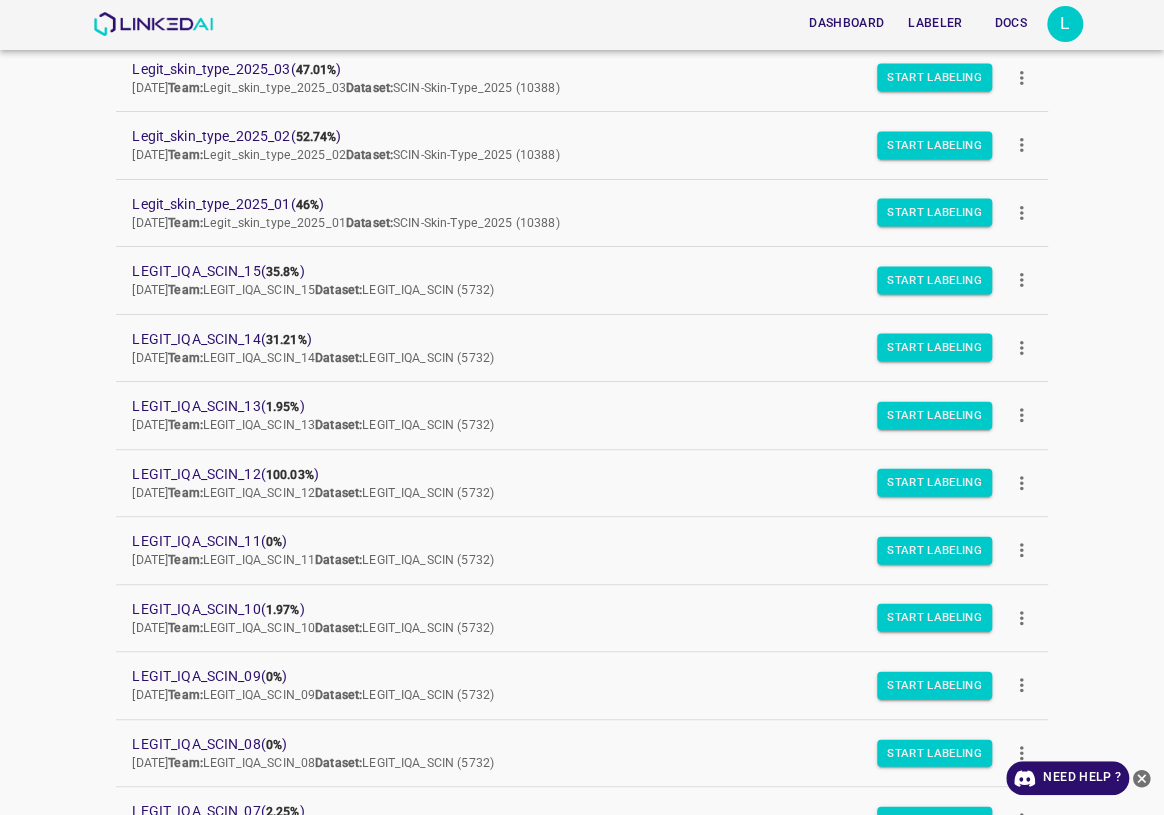 scroll, scrollTop: 0, scrollLeft: 0, axis: both 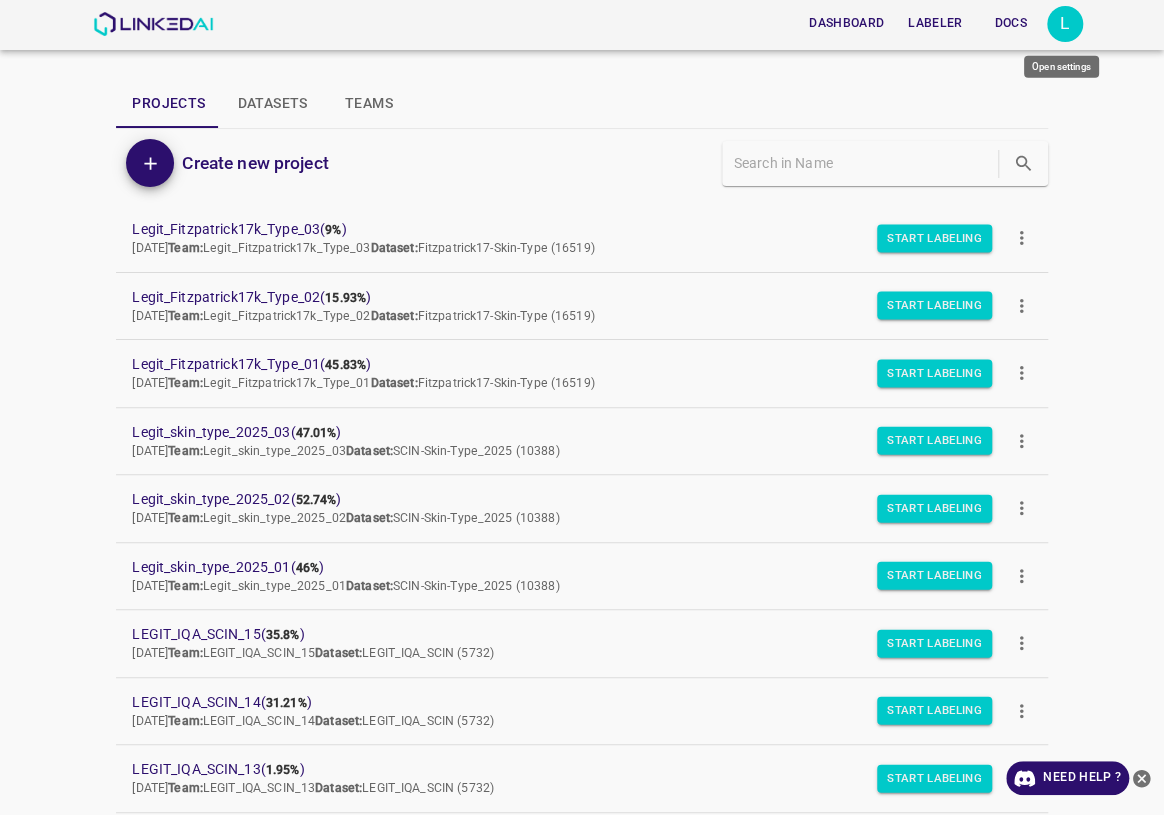click on "L" at bounding box center (1065, 24) 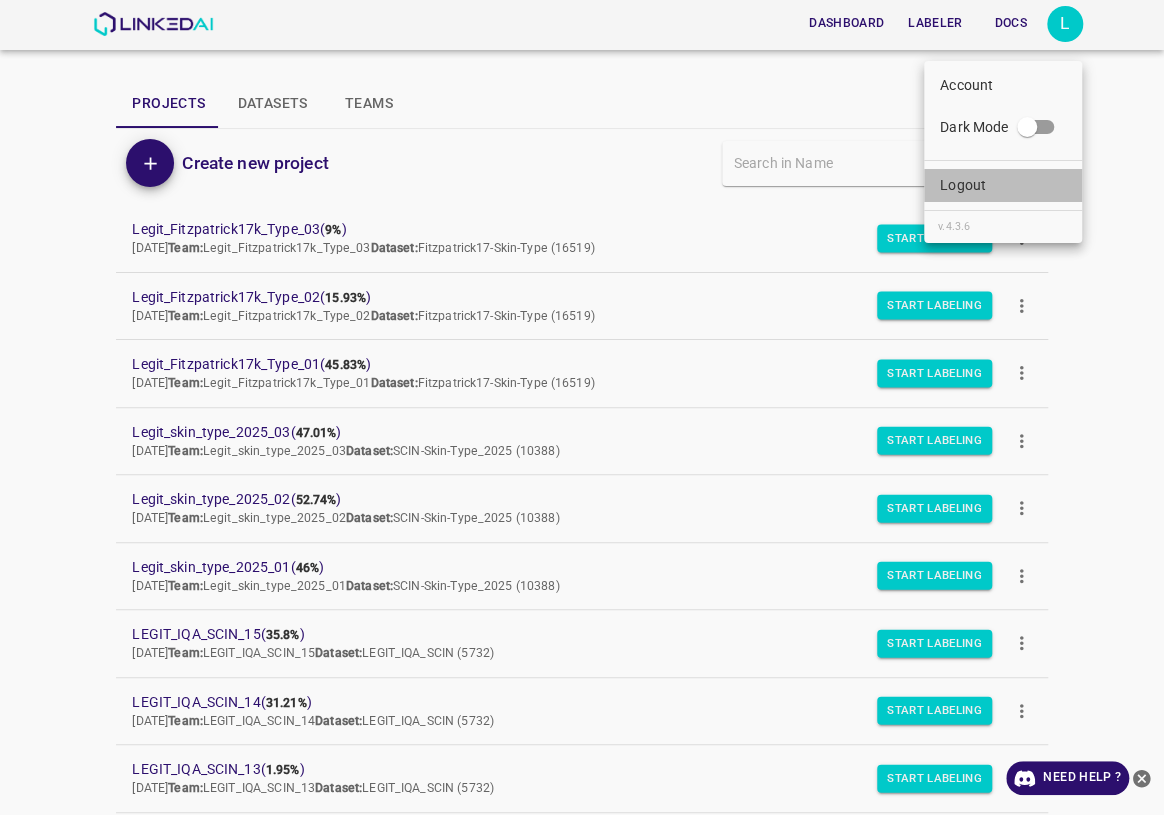 click on "Logout" at bounding box center (1003, 185) 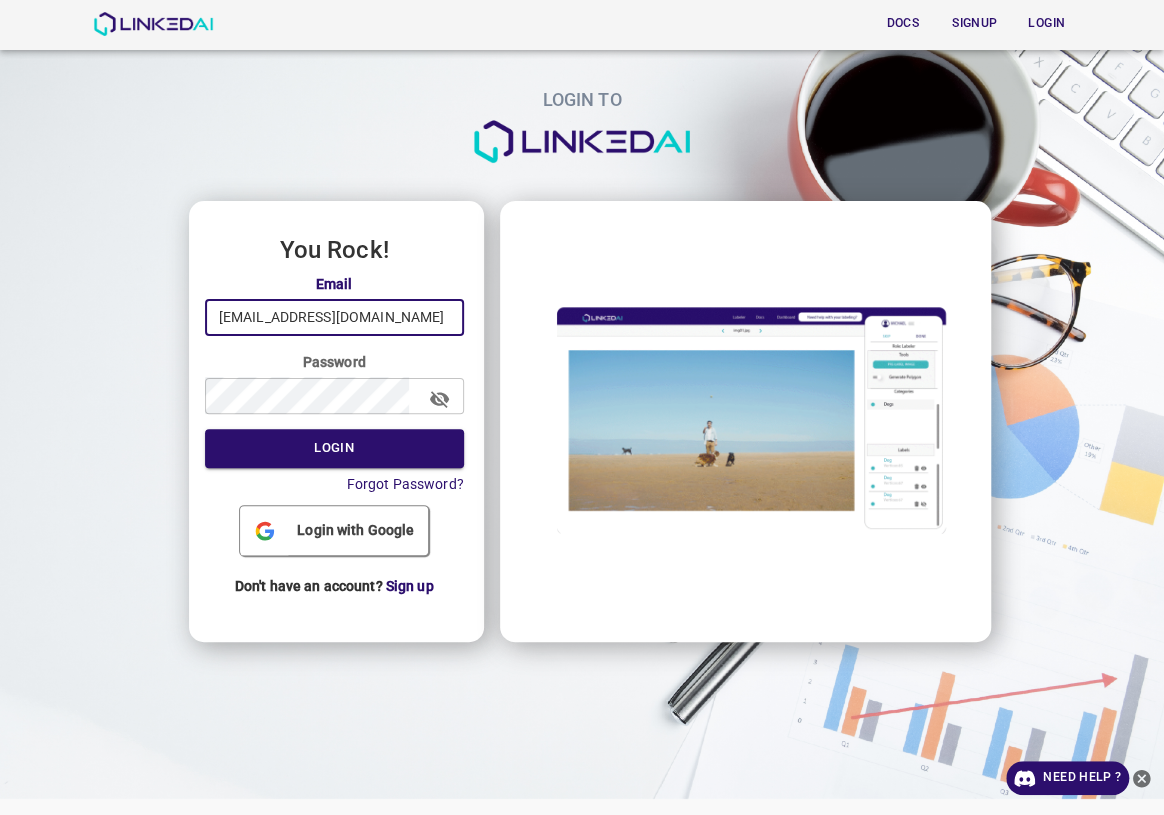 click on "legit@linkedai.co" at bounding box center [334, 317] 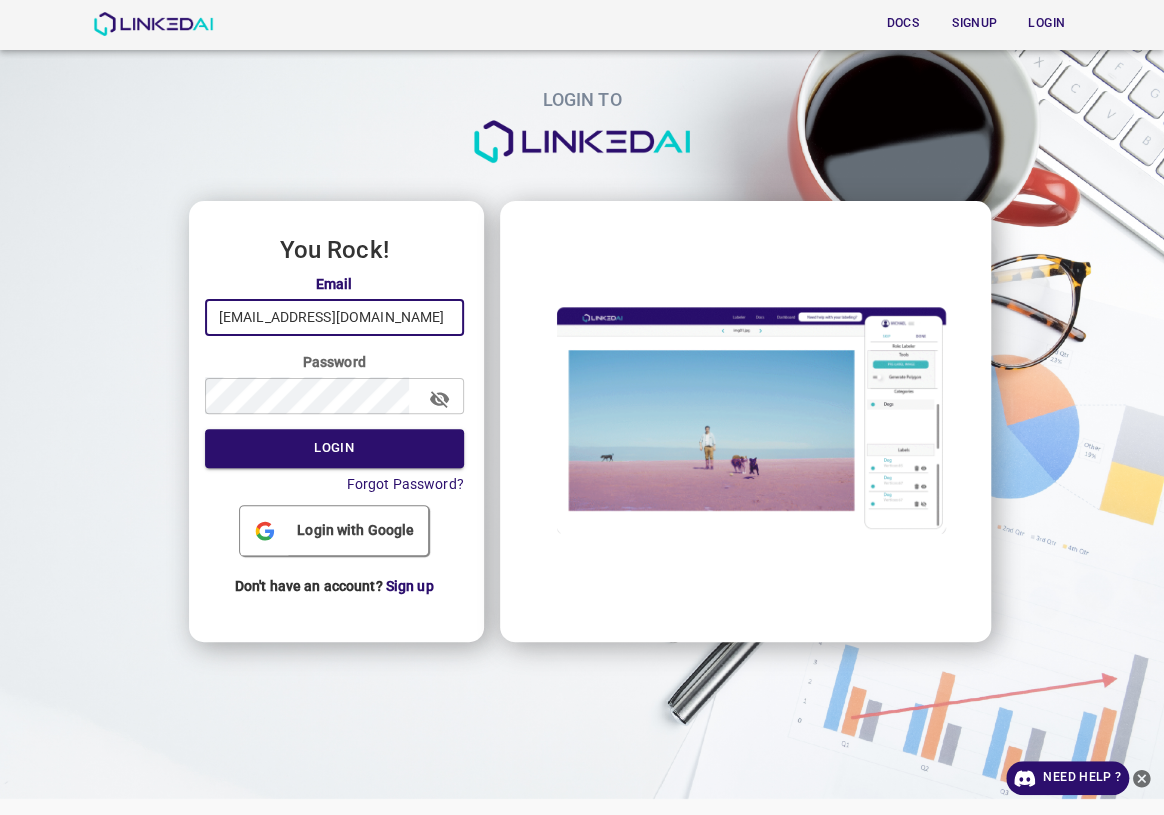 type on "admin@linkedai.co" 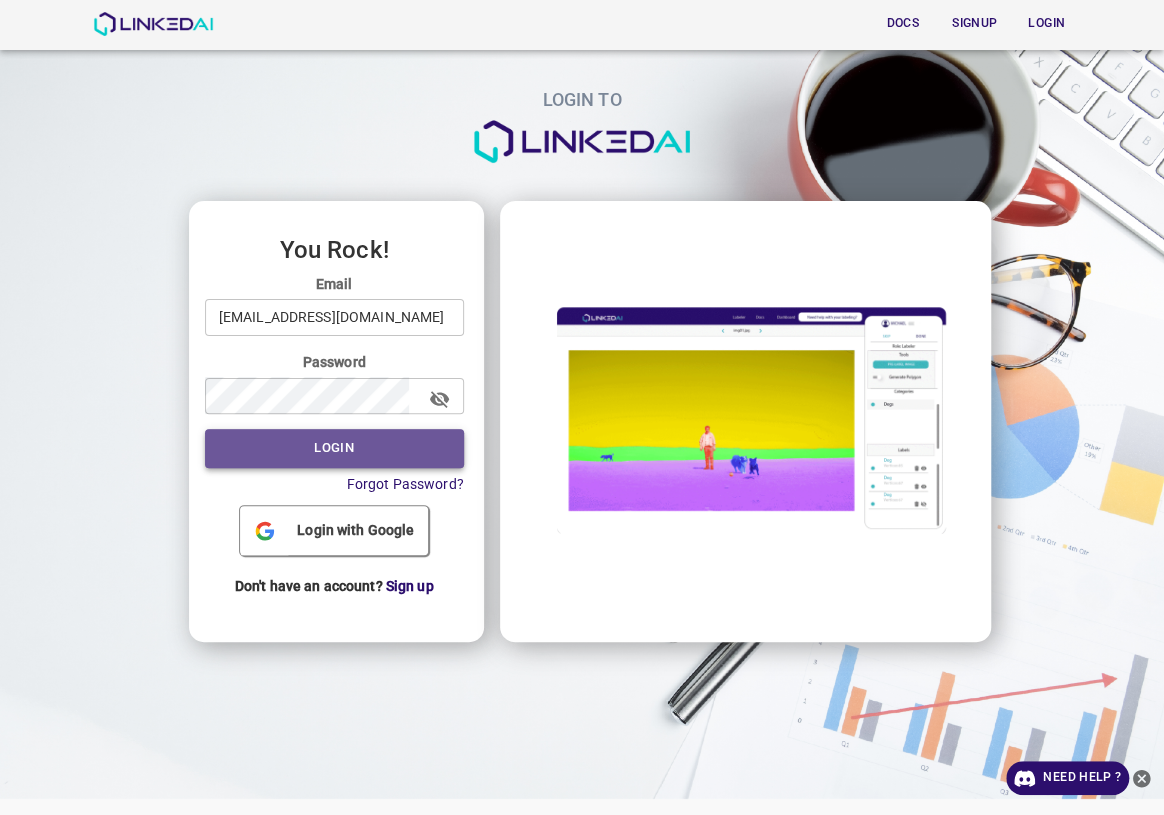 click on "Login" at bounding box center (334, 448) 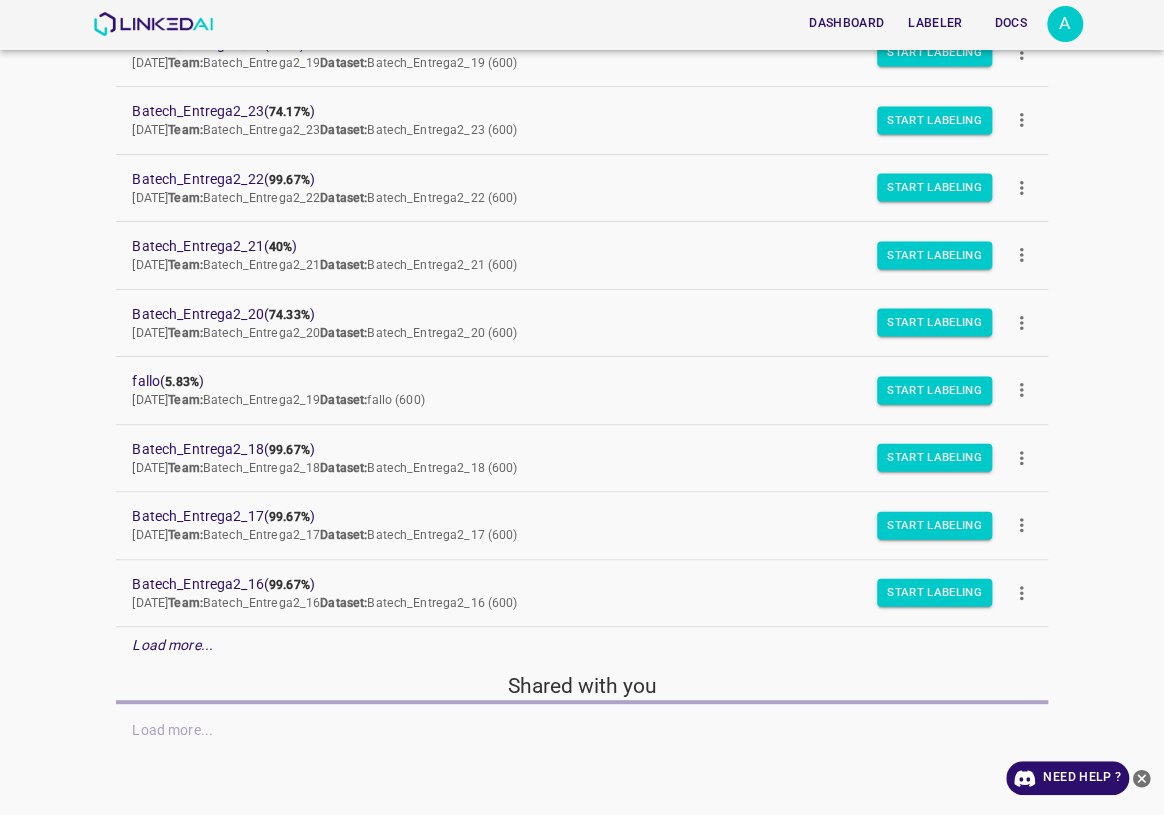 click on "Load more..." at bounding box center [581, 645] 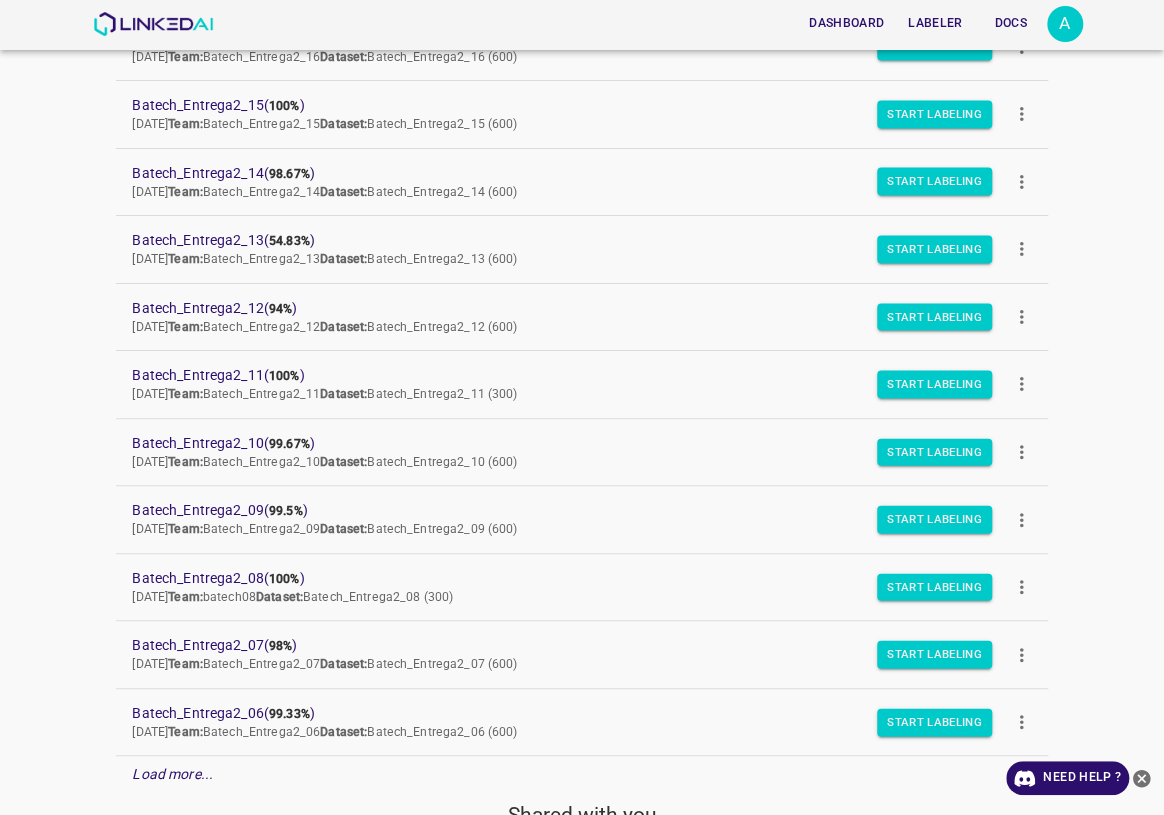 scroll, scrollTop: 1018, scrollLeft: 0, axis: vertical 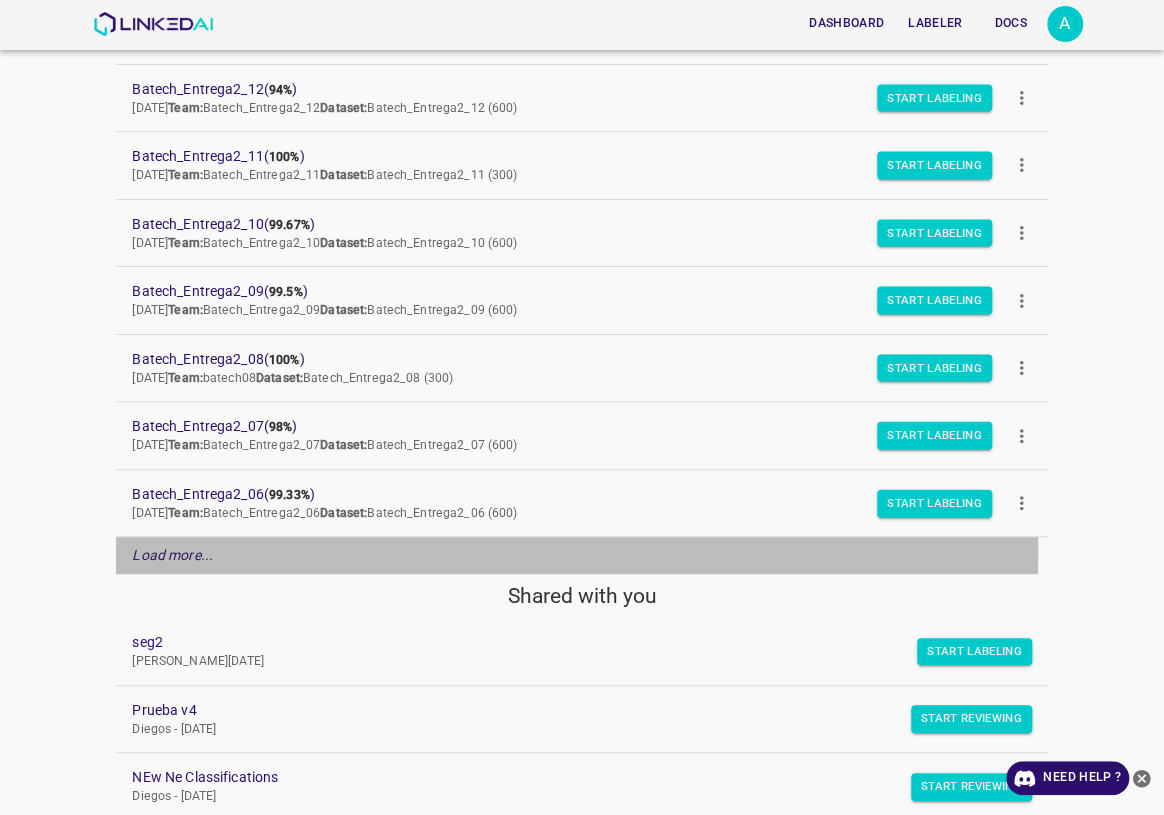 click on "Load more..." at bounding box center (581, 555) 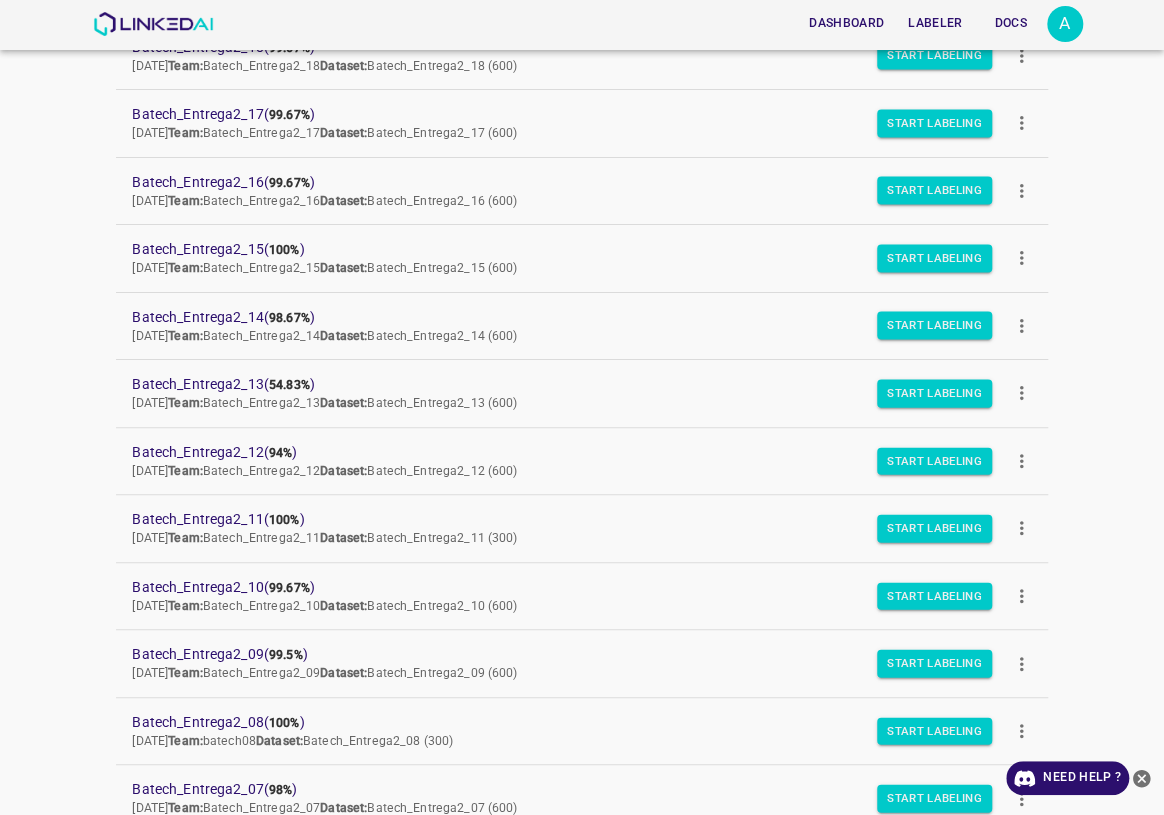 scroll, scrollTop: 564, scrollLeft: 0, axis: vertical 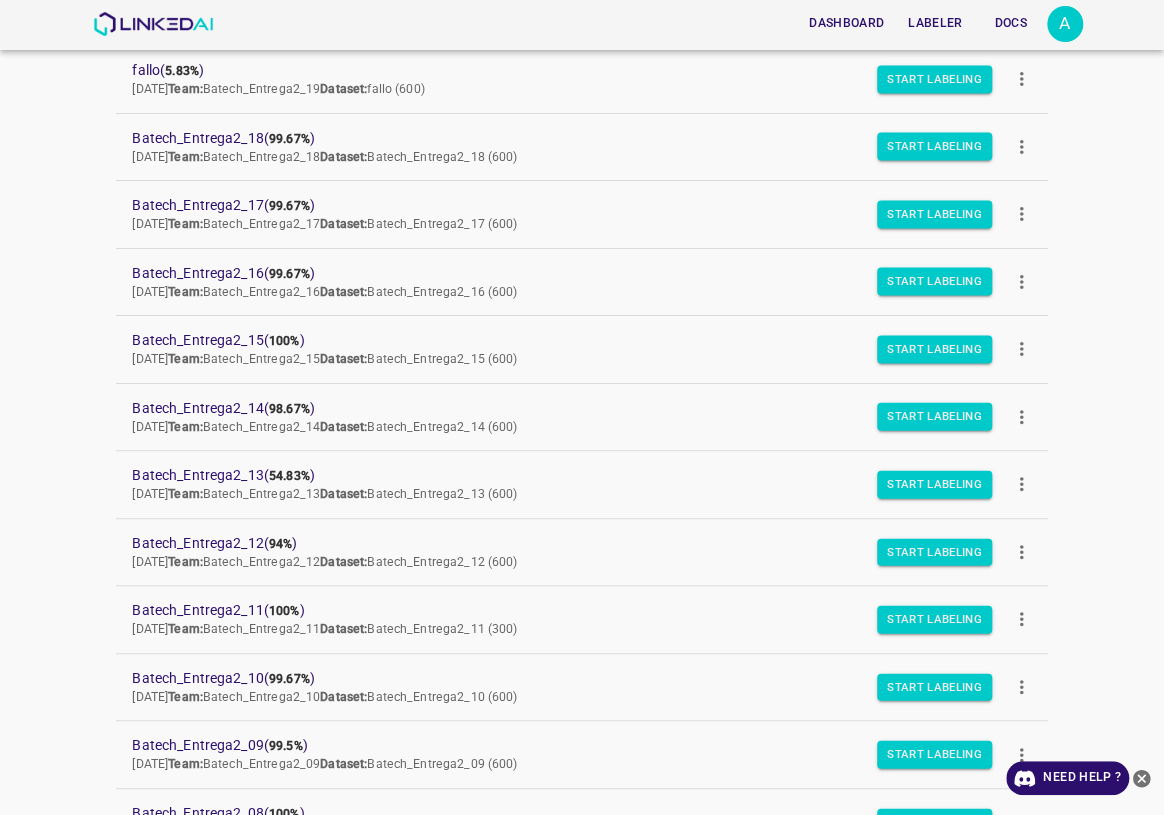 click on "Dashboard Labeler Docs A Projects Datasets Teams   Create new project Servinformación_Arandanos_2025_04  ( 13.76% )  Tue Jul 08 2025  Team:  Servinformación_Arandanos_2025_03  Dataset:  Servinformación_Arandanos_2025_04 (545)  Start Labeling Batech_Entrega2_19  ( 100% )  Mon Jul 07 2025  Team:  Batech_Entrega2_19  Dataset:  Batech_Entrega2_19 (600)  Start Labeling Batech_Entrega2_23  ( 74.17% )  Mon Jul 07 2025  Team:  Batech_Entrega2_23  Dataset:  Batech_Entrega2_23 (600)  Start Labeling Batech_Entrega2_22  ( 99.67% )  Mon Jul 07 2025  Team:  Batech_Entrega2_22  Dataset:  Batech_Entrega2_22 (600)  Start Labeling Batech_Entrega2_21  ( 40% )  Mon Jul 07 2025  Team:  Batech_Entrega2_21  Dataset:  Batech_Entrega2_21 (600)  Start Labeling Batech_Entrega2_20  ( 74.33% )  Mon Jul 07 2025  Team:  Batech_Entrega2_20  Dataset:  Batech_Entrega2_20 (600)  Start Labeling fallo  ( 5.83% )  Mon Jul 07 2025  Team:  Batech_Entrega2_19  Dataset:  fallo (600)  Start Labeling Batech_Entrega2_18  ( 99.67% )  Fri Jul 04 2025" at bounding box center [582, 407] 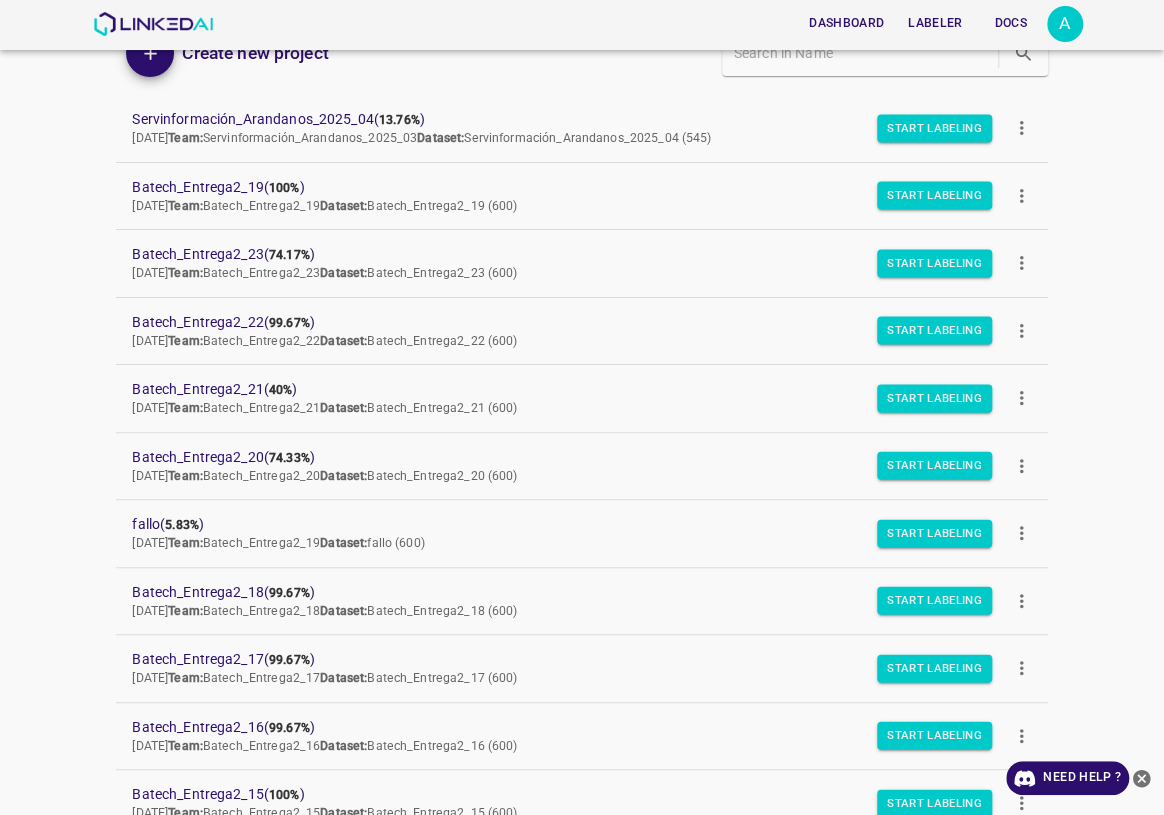 scroll, scrollTop: 0, scrollLeft: 0, axis: both 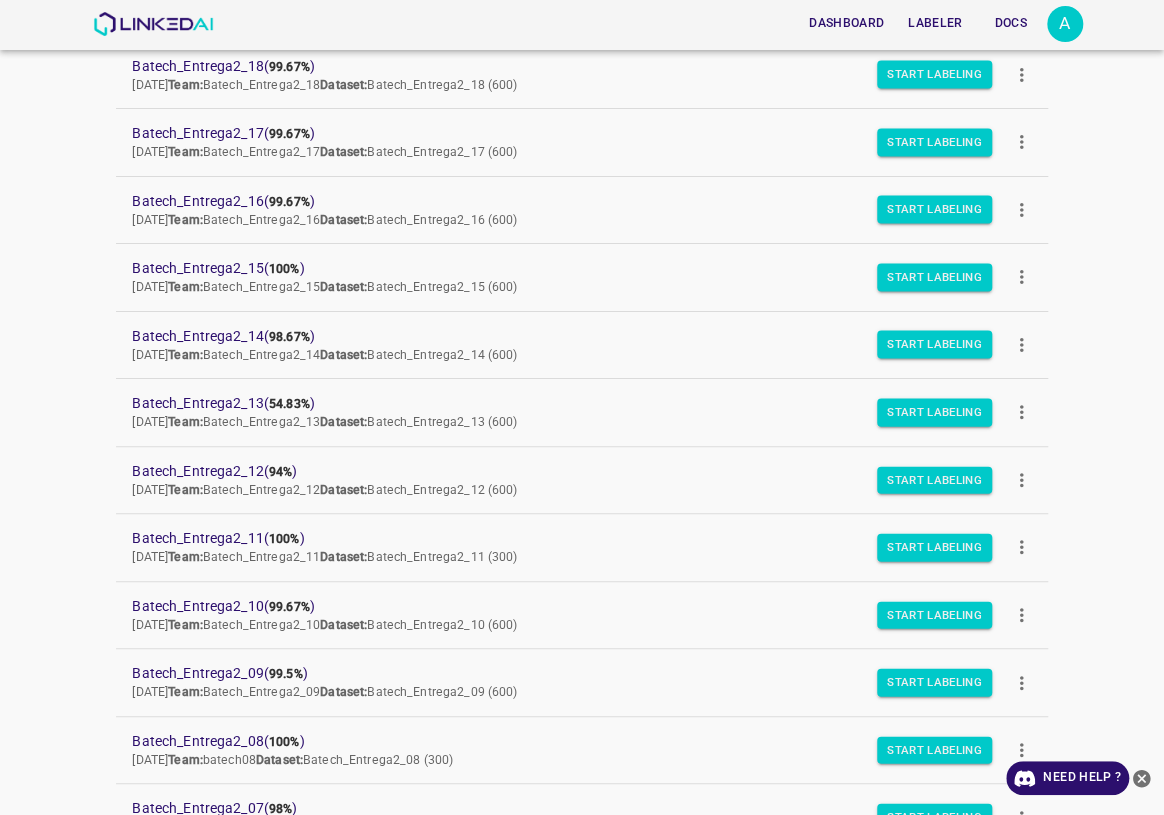 click on "Dashboard Labeler Docs A Projects Datasets Teams   Create new project Servinformación_Arandanos_2025_04  ( 13.76% )  Tue Jul 08 2025  Team:  Servinformación_Arandanos_2025_03  Dataset:  Servinformación_Arandanos_2025_04 (545)  Start Labeling Batech_Entrega2_19  ( 100% )  Mon Jul 07 2025  Team:  Batech_Entrega2_19  Dataset:  Batech_Entrega2_19 (600)  Start Labeling Batech_Entrega2_23  ( 74.17% )  Mon Jul 07 2025  Team:  Batech_Entrega2_23  Dataset:  Batech_Entrega2_23 (600)  Start Labeling Batech_Entrega2_22  ( 99.67% )  Mon Jul 07 2025  Team:  Batech_Entrega2_22  Dataset:  Batech_Entrega2_22 (600)  Start Labeling Batech_Entrega2_21  ( 40% )  Mon Jul 07 2025  Team:  Batech_Entrega2_21  Dataset:  Batech_Entrega2_21 (600)  Start Labeling Batech_Entrega2_20  ( 74.33% )  Mon Jul 07 2025  Team:  Batech_Entrega2_20  Dataset:  Batech_Entrega2_20 (600)  Start Labeling fallo  ( 5.83% )  Mon Jul 07 2025  Team:  Batech_Entrega2_19  Dataset:  fallo (600)  Start Labeling Batech_Entrega2_18  ( 99.67% )  Fri Jul 04 2025" at bounding box center (582, 407) 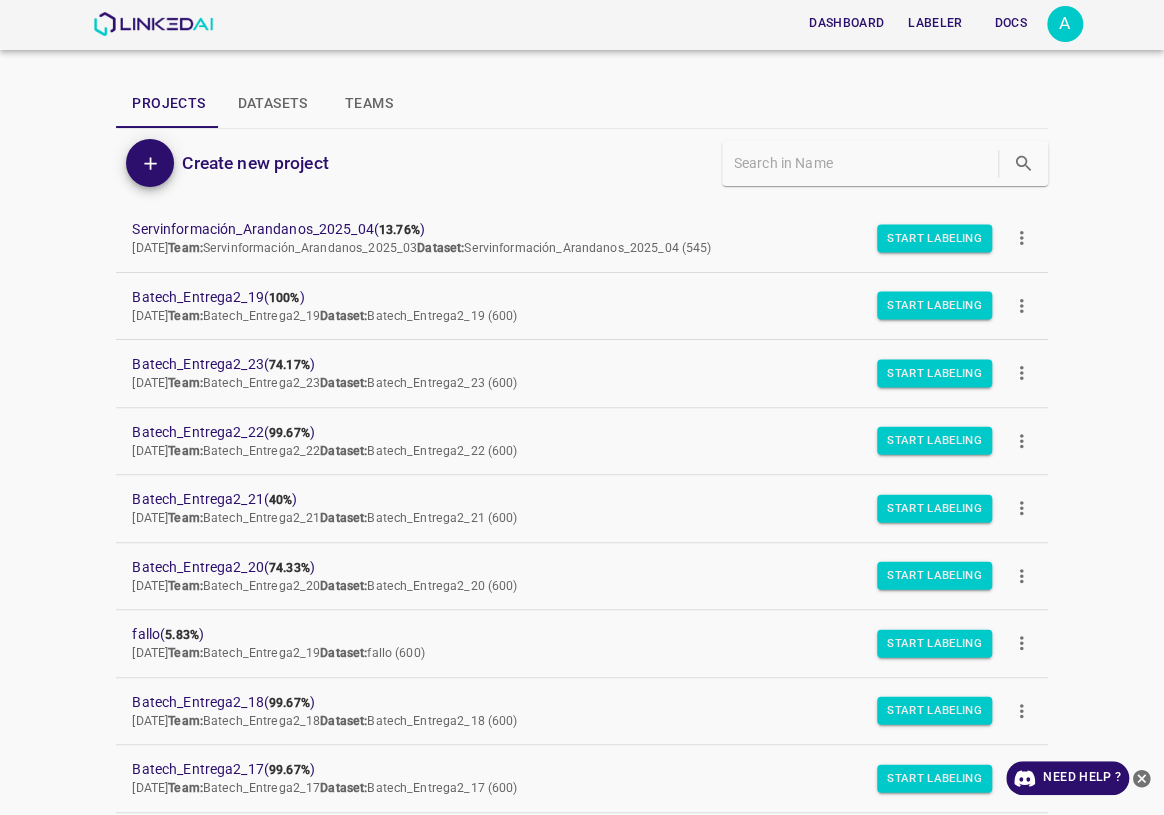 scroll, scrollTop: 90, scrollLeft: 0, axis: vertical 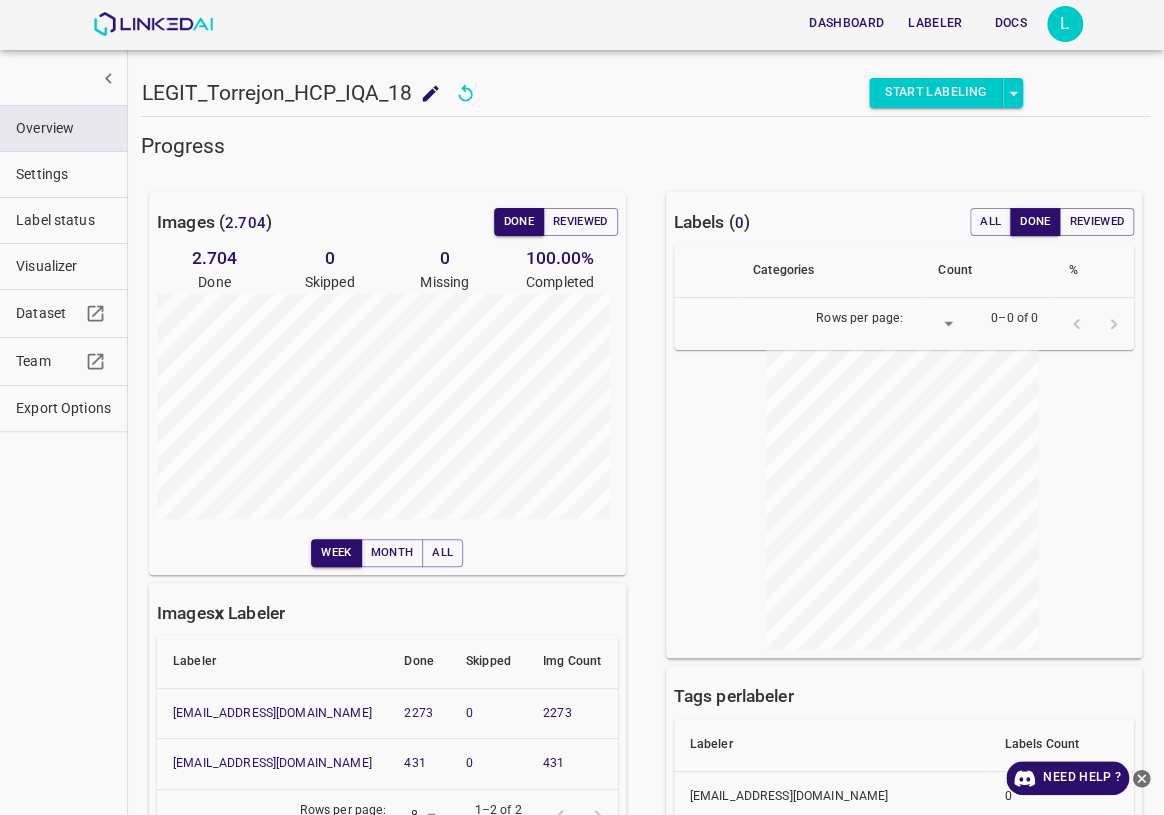 click on "[EMAIL_ADDRESS][DOMAIN_NAME]" at bounding box center (272, 713) 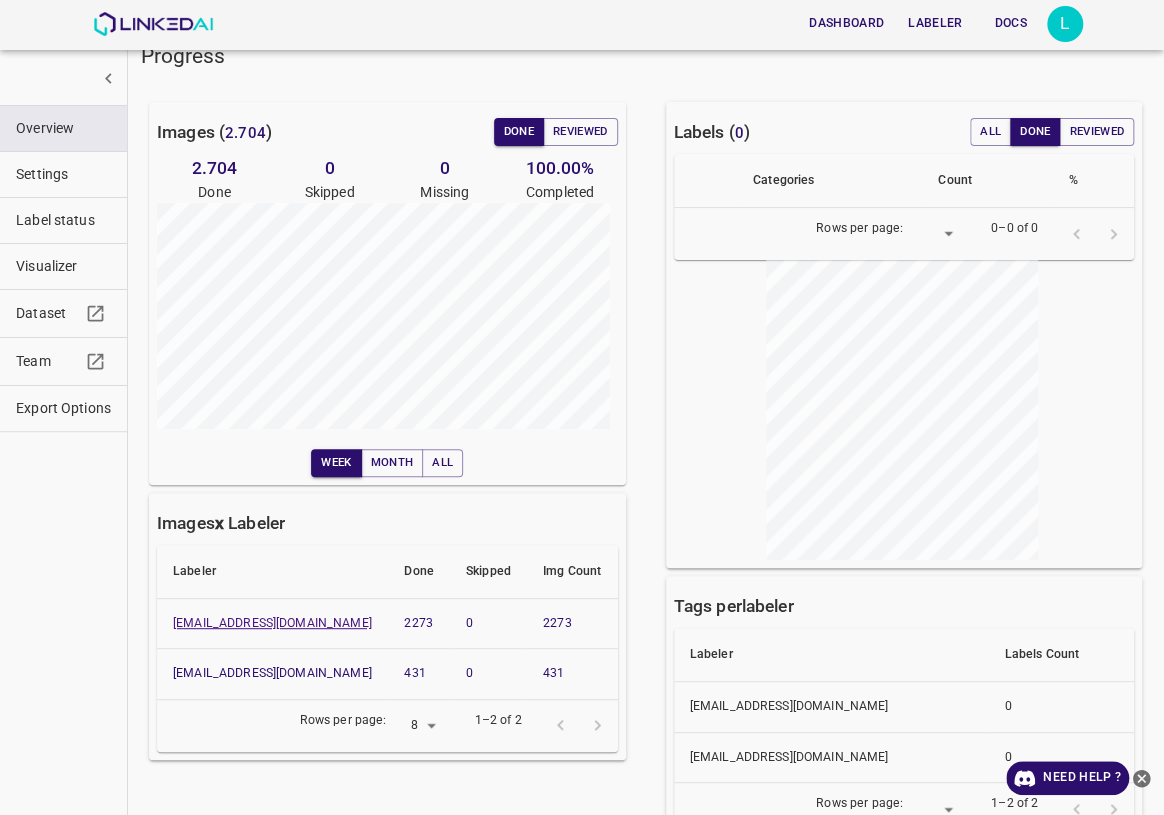 click on "[EMAIL_ADDRESS][DOMAIN_NAME]" at bounding box center [272, 623] 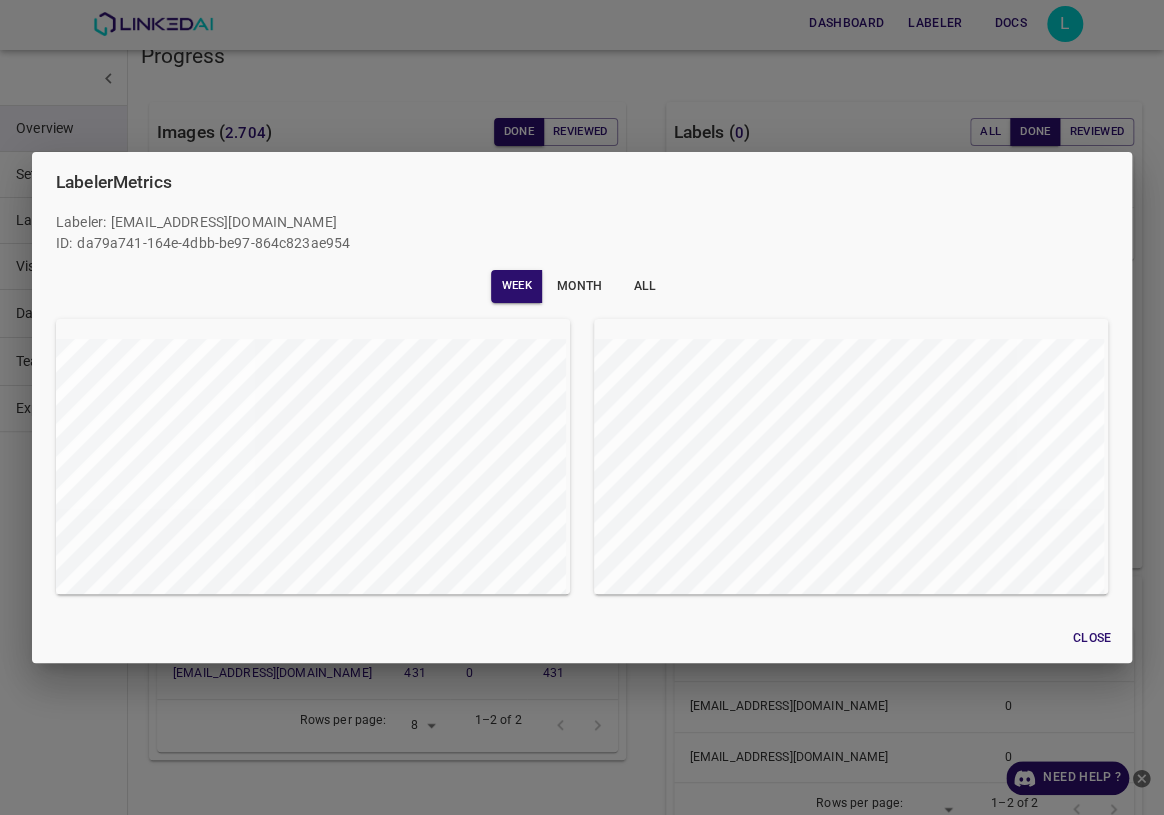 click on "Labeler  Metrics Labeler : [EMAIL_ADDRESS][DOMAIN_NAME] ID: da79a741-164e-4dbb-be97-864c823ae954 Week Month All Close" at bounding box center [582, 407] 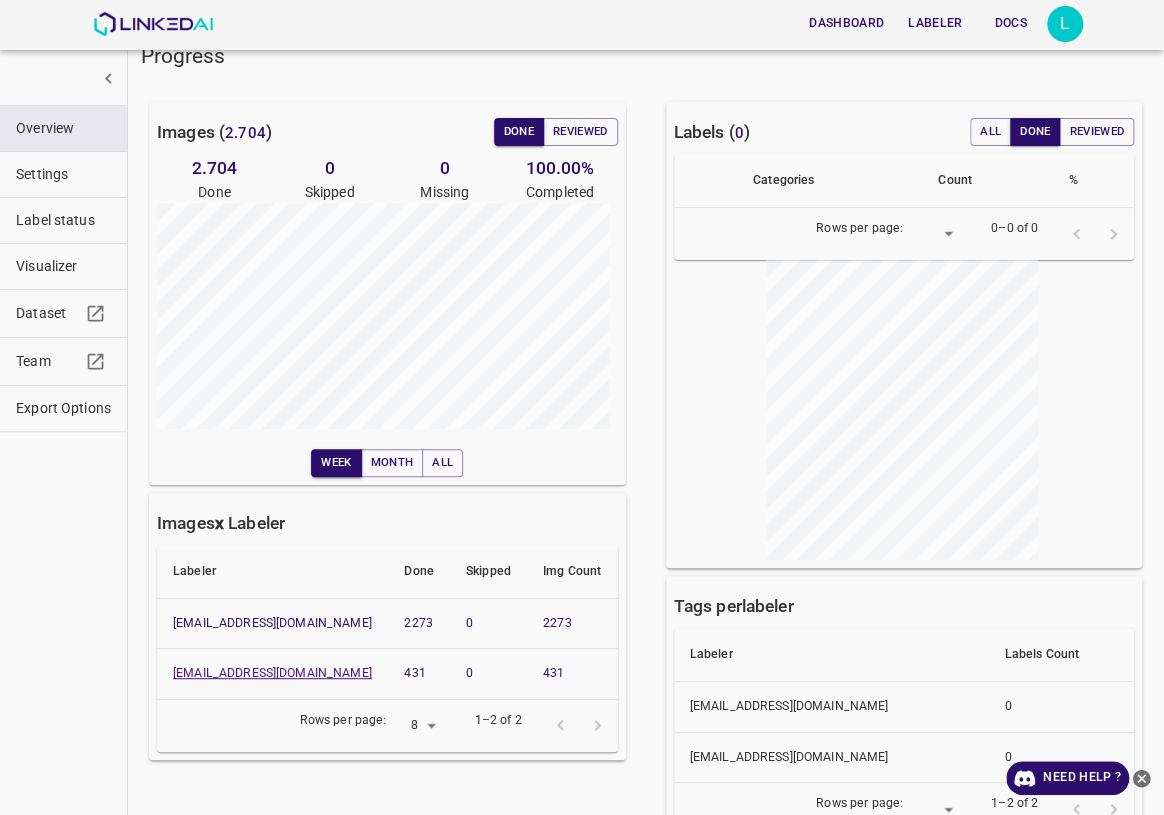 click on "[EMAIL_ADDRESS][DOMAIN_NAME]" at bounding box center (272, 673) 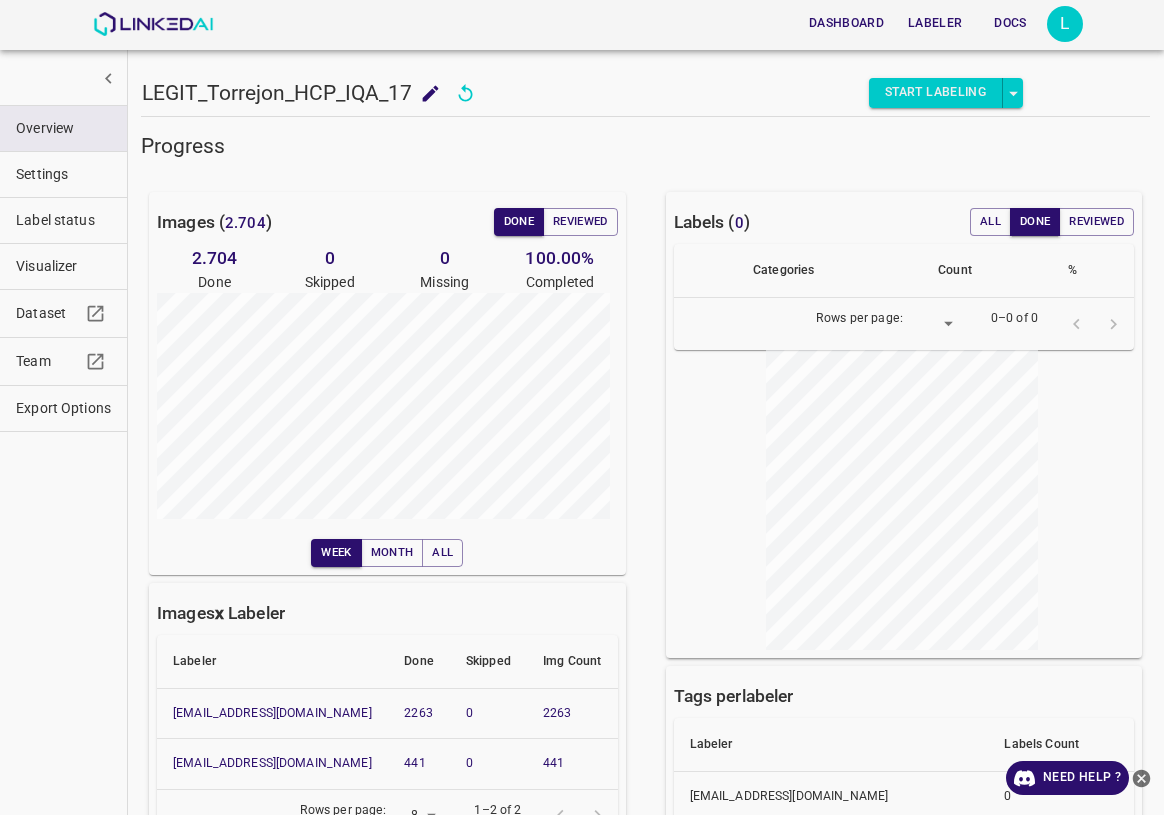 scroll, scrollTop: 0, scrollLeft: 0, axis: both 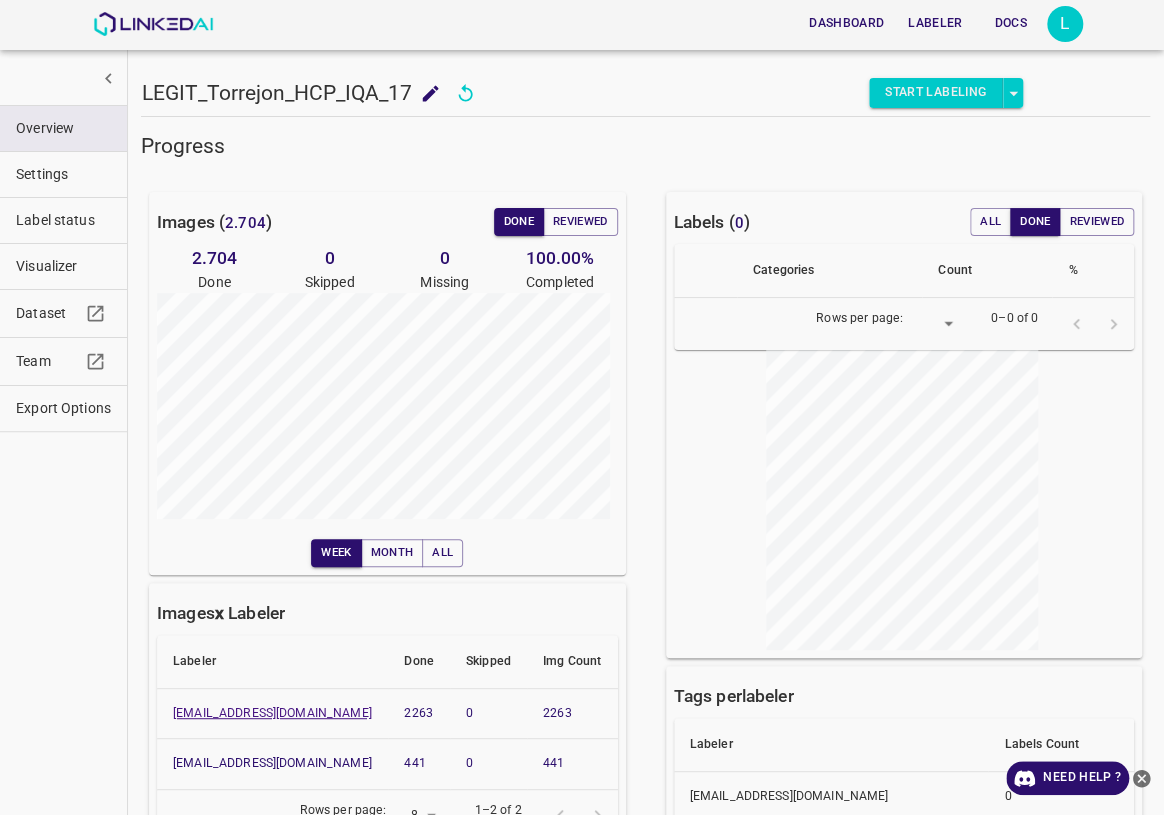 click on "[EMAIL_ADDRESS][DOMAIN_NAME]" at bounding box center [272, 713] 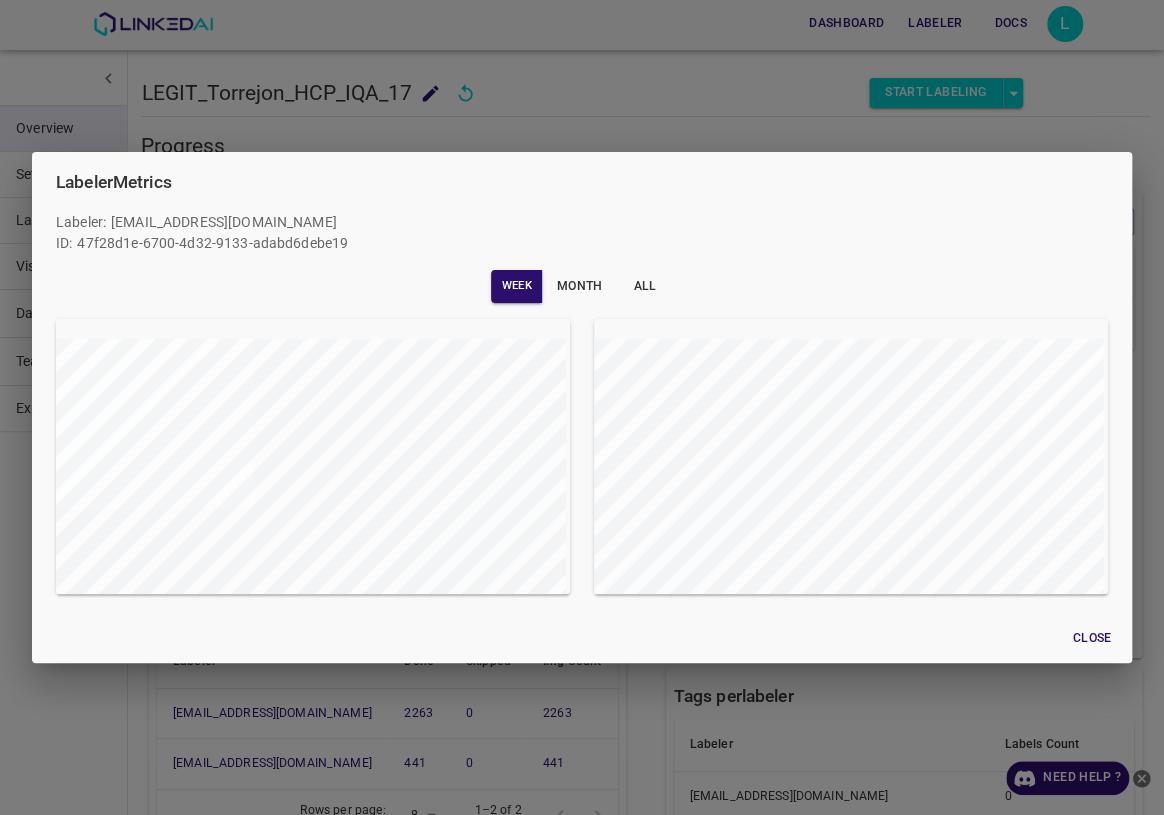 click on "Labeler  Metrics Labeler : [EMAIL_ADDRESS][DOMAIN_NAME] ID: 47f28d1e-6700-4d32-9133-adabd6debe19 Week Month All Close" at bounding box center [582, 407] 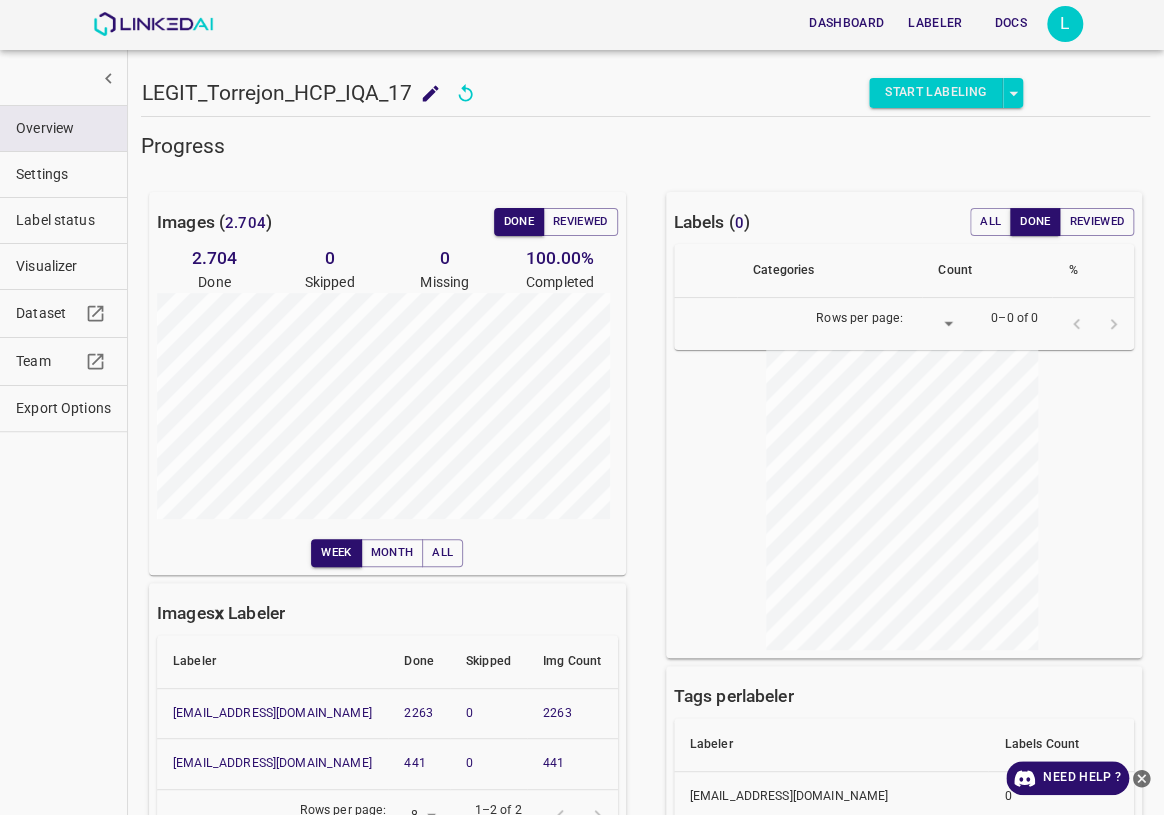 click on "[EMAIL_ADDRESS][DOMAIN_NAME]" at bounding box center [272, 713] 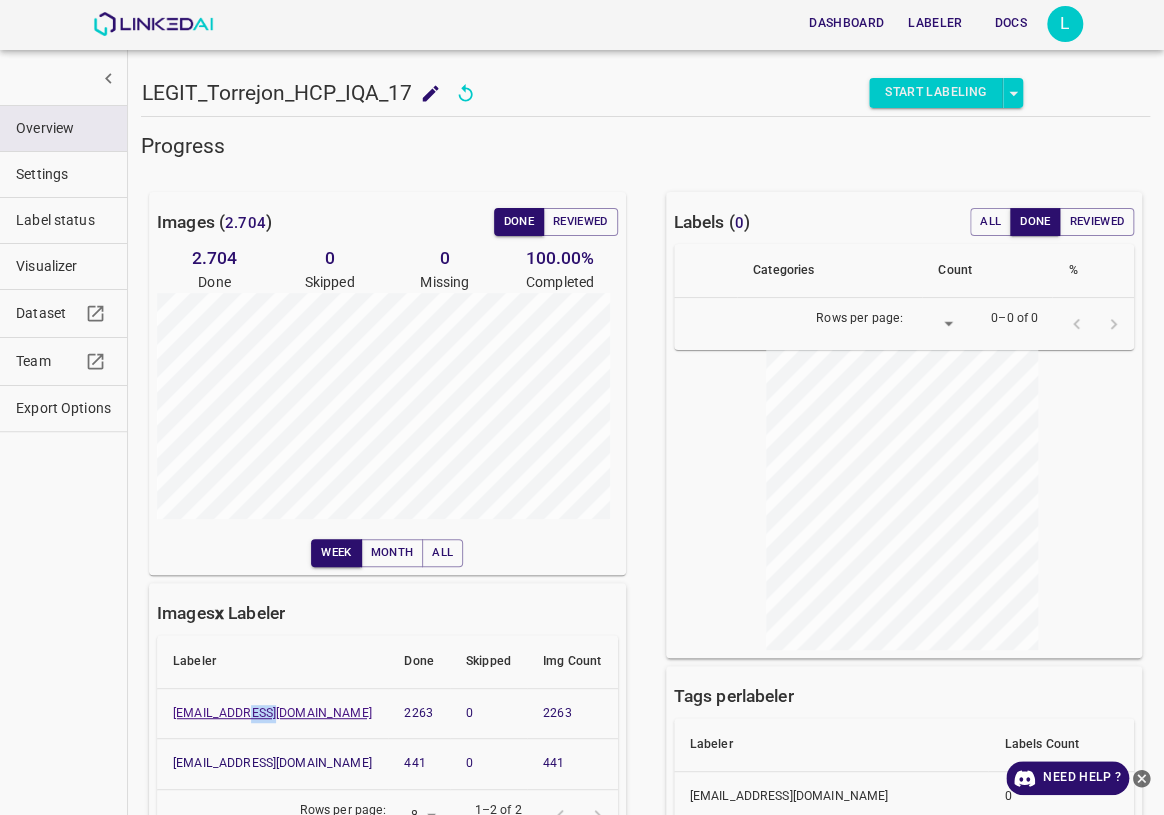 click on "[EMAIL_ADDRESS][DOMAIN_NAME]" at bounding box center [272, 713] 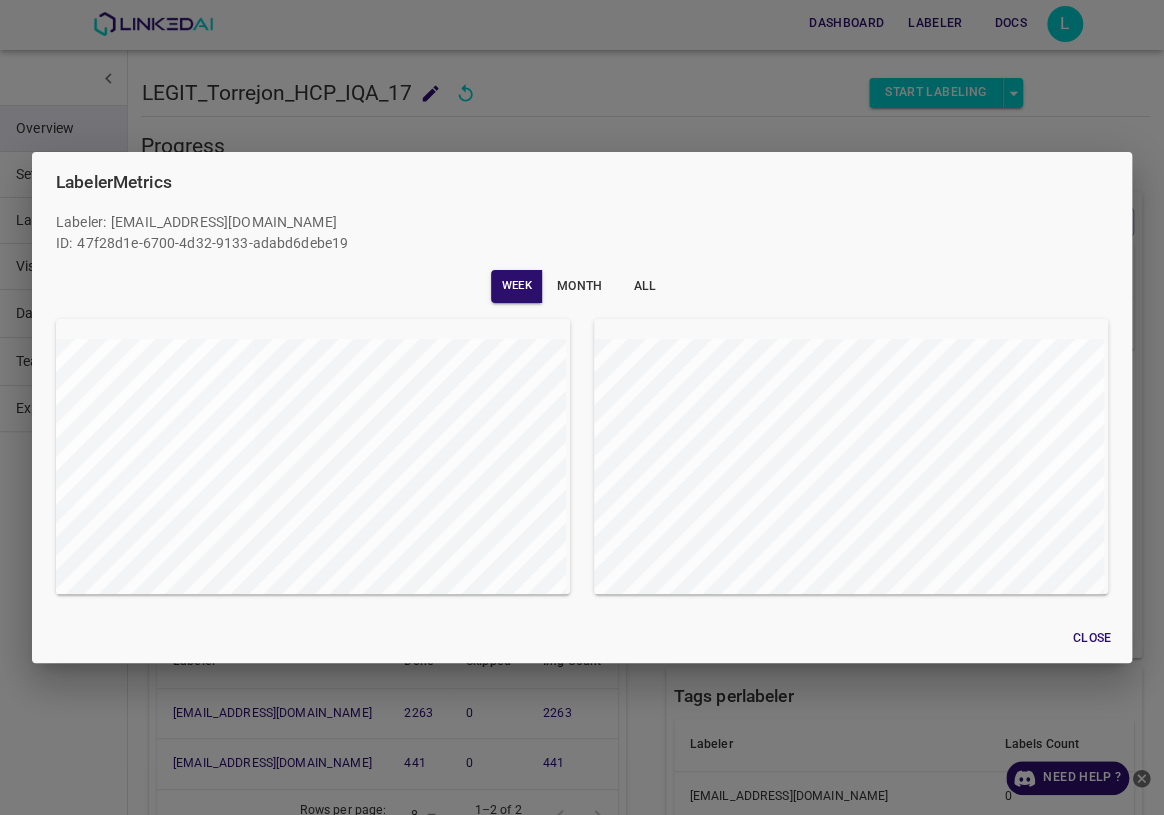 click on "Labeler  Metrics Labeler : [EMAIL_ADDRESS][DOMAIN_NAME] ID: 47f28d1e-6700-4d32-9133-adabd6debe19 Week Month All Close" at bounding box center [582, 407] 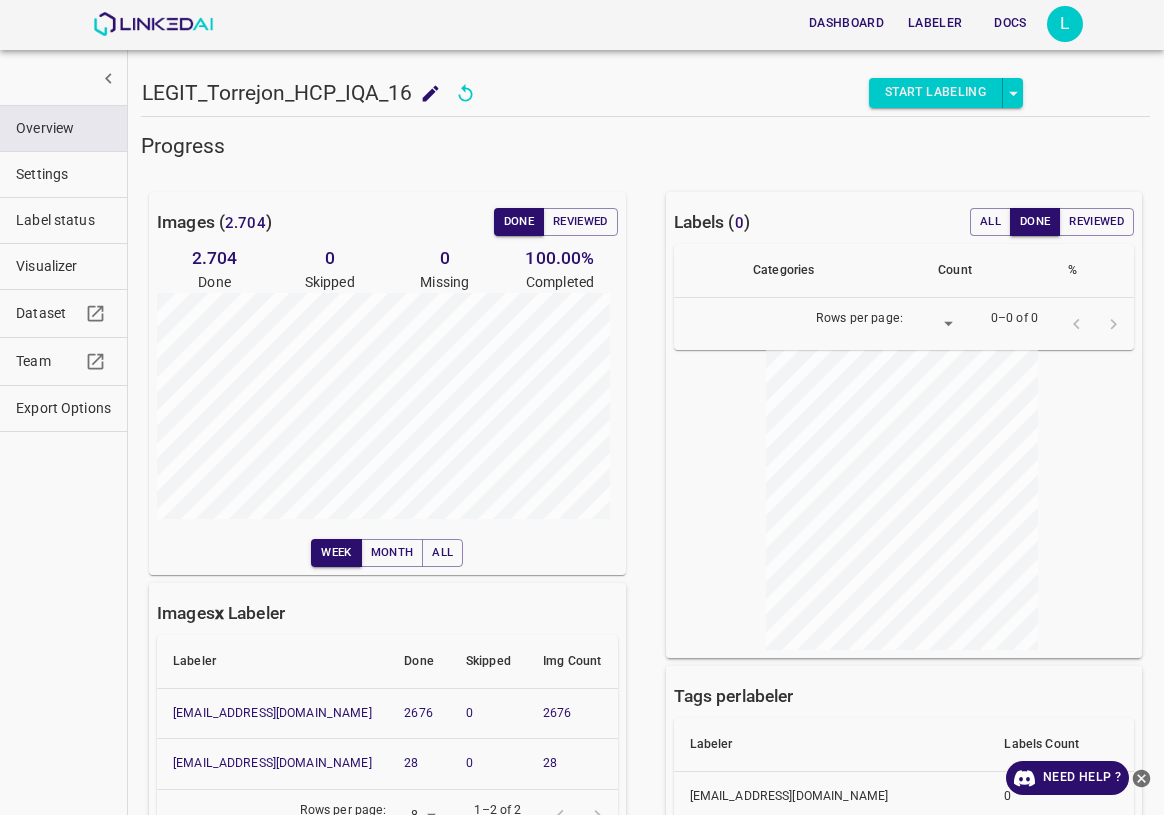 scroll, scrollTop: 0, scrollLeft: 0, axis: both 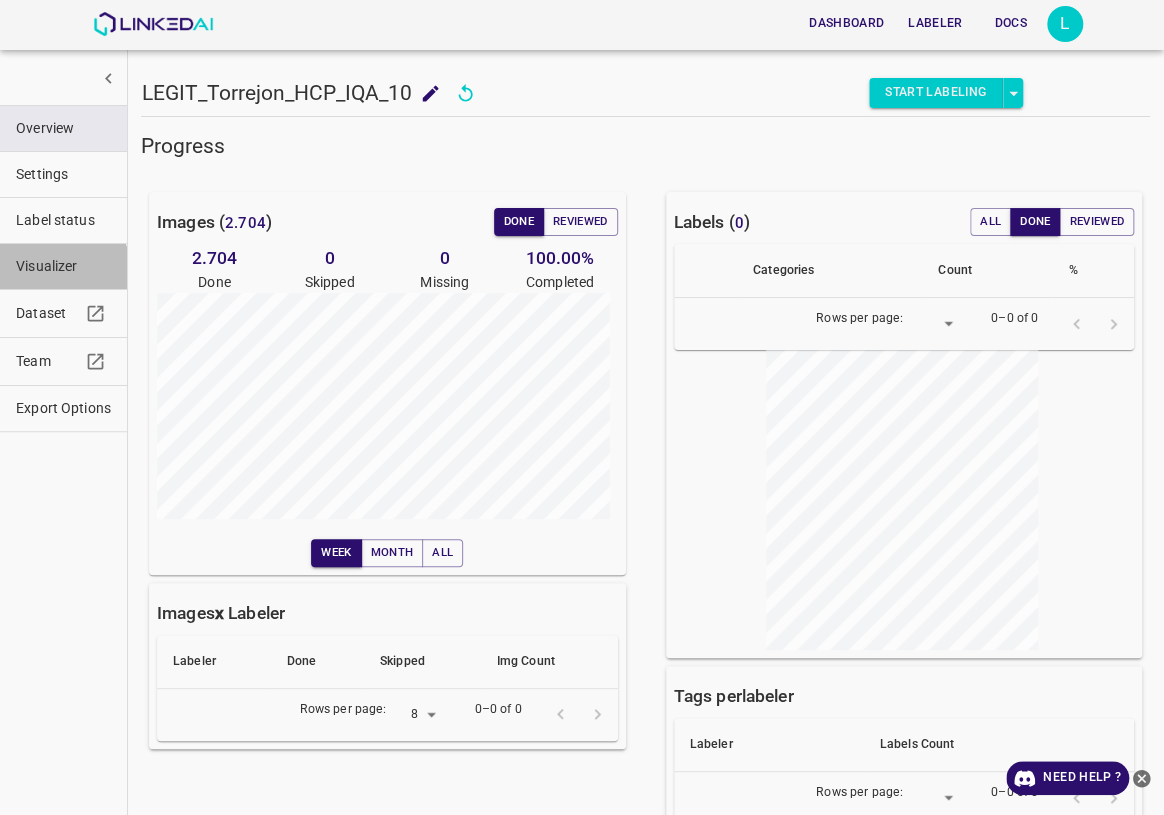 click on "Visualizer" at bounding box center [63, 266] 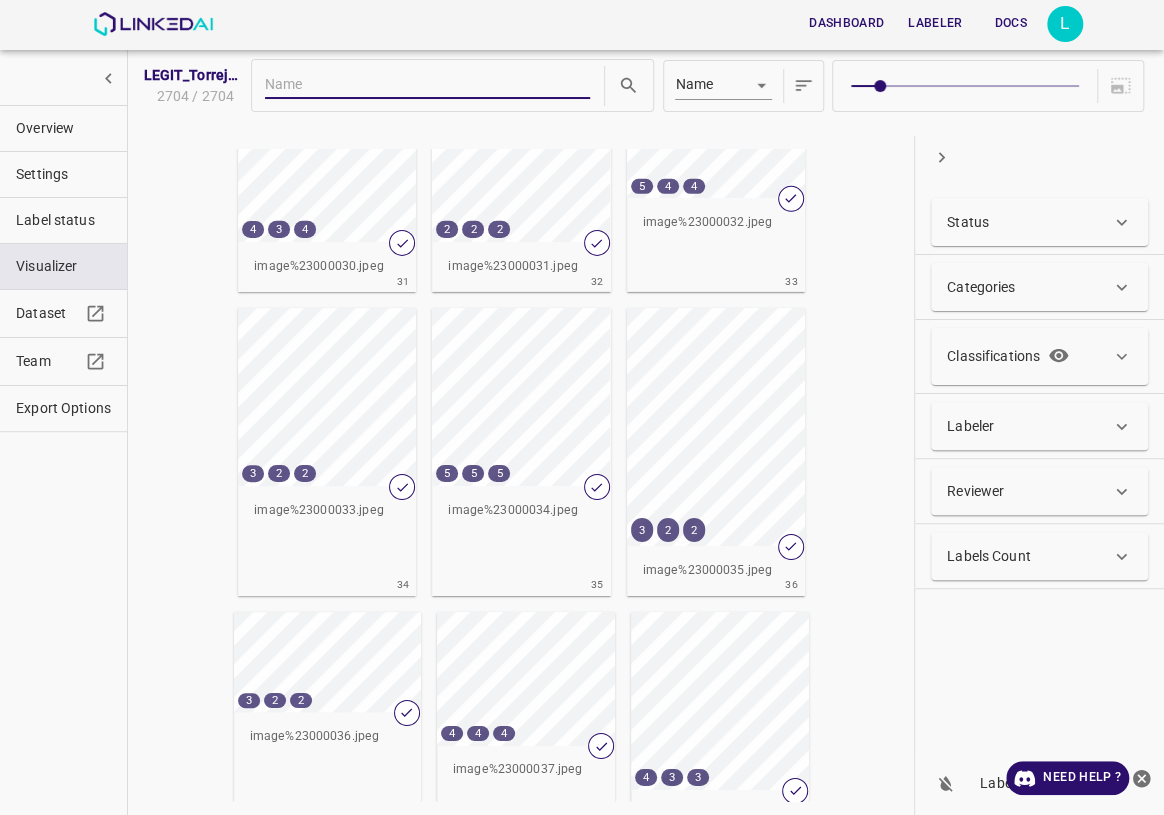 scroll, scrollTop: 2818, scrollLeft: 0, axis: vertical 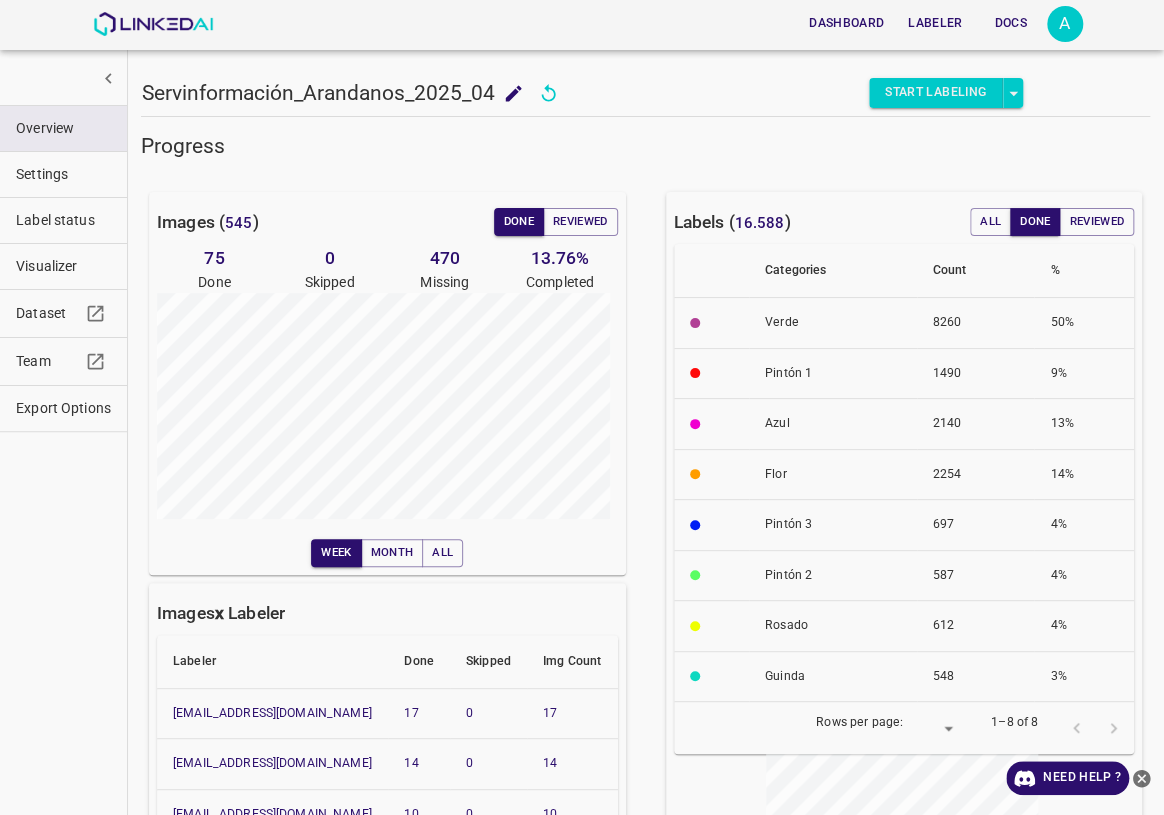 click on "Label status" at bounding box center (63, 220) 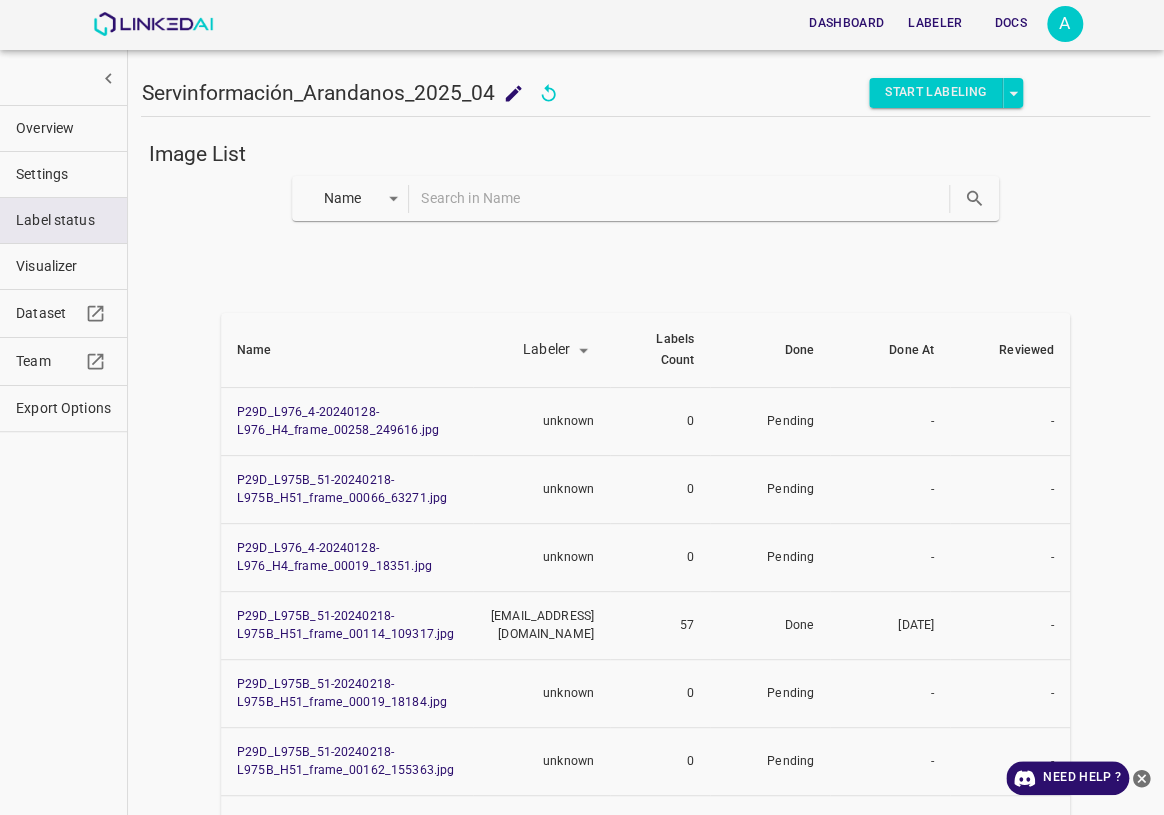 click on "Overview" at bounding box center [63, 128] 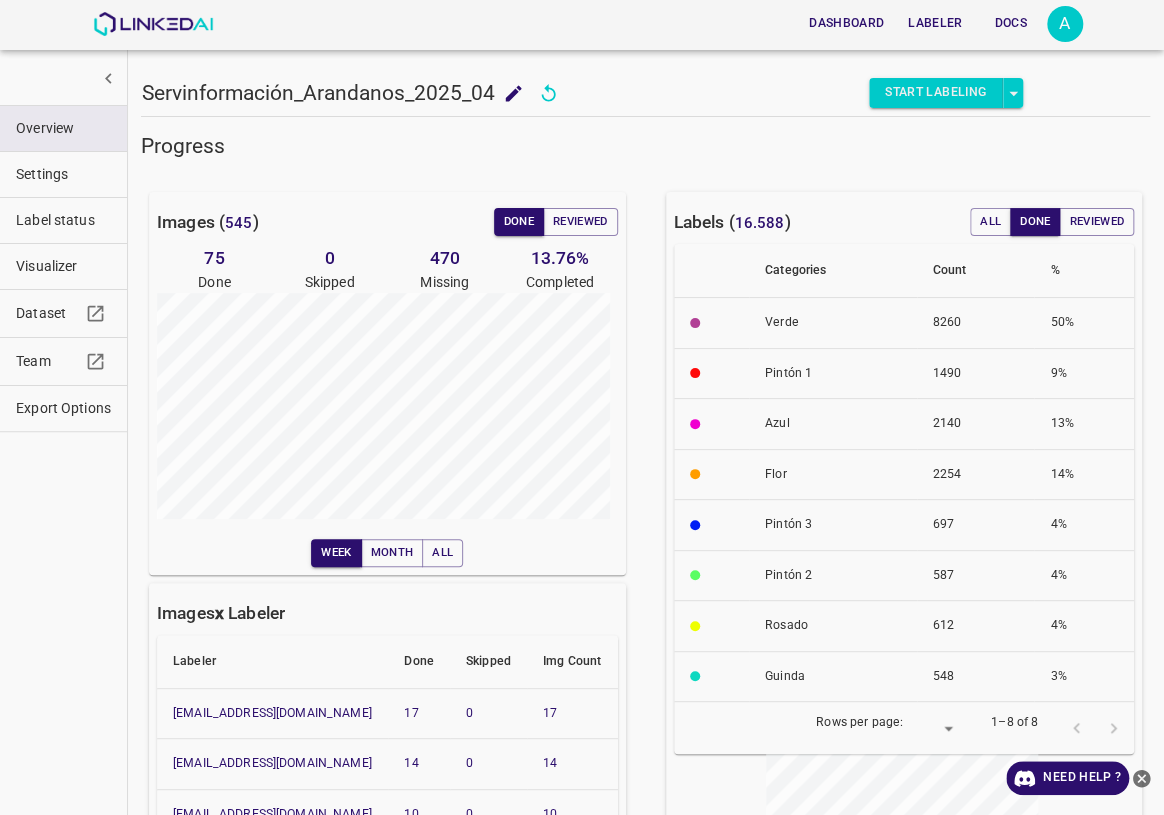 click on "Visualizer" at bounding box center (63, 266) 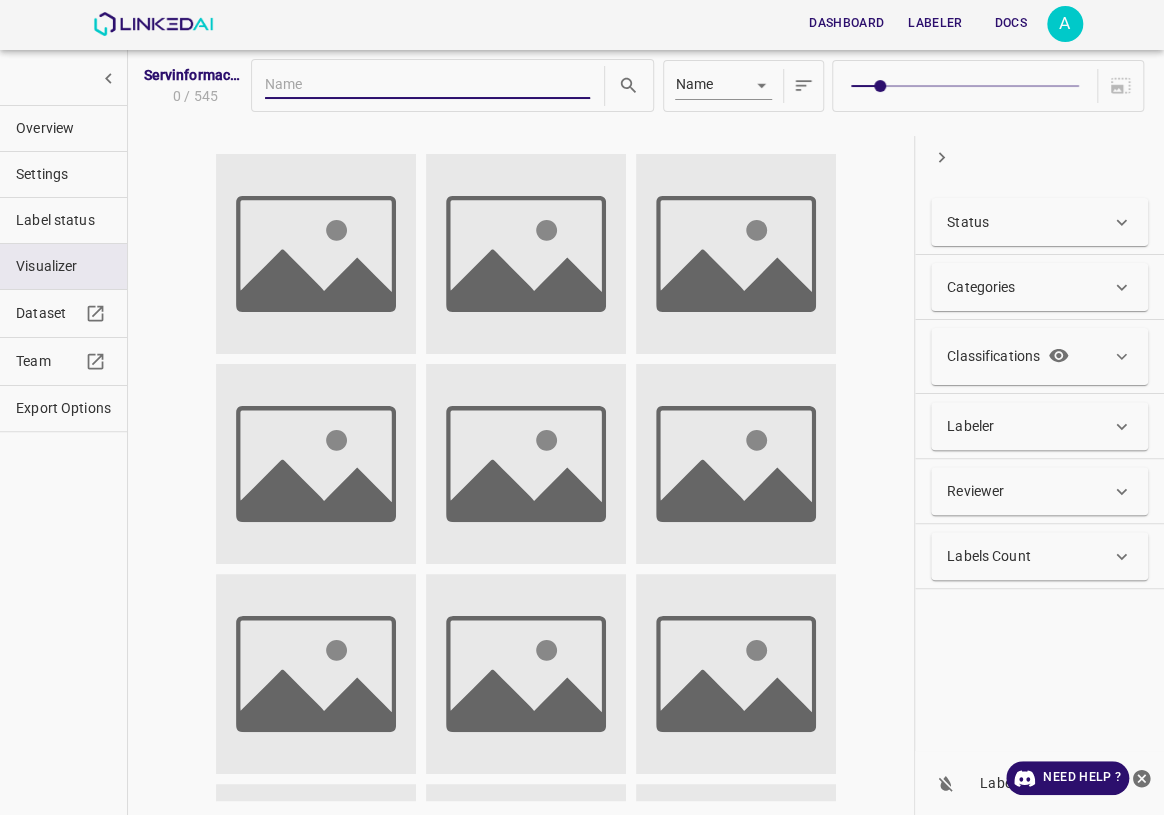 click on "Status" at bounding box center [1039, 222] 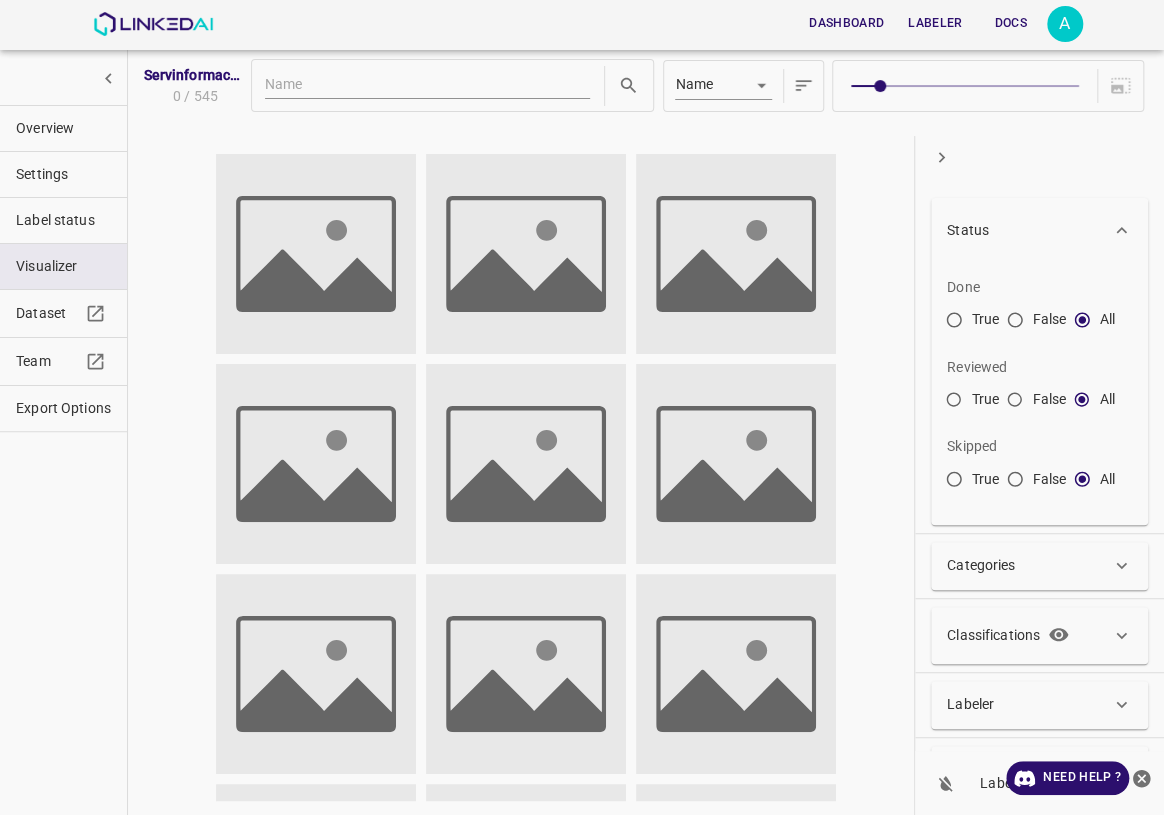 click on "Status" at bounding box center (1029, 230) 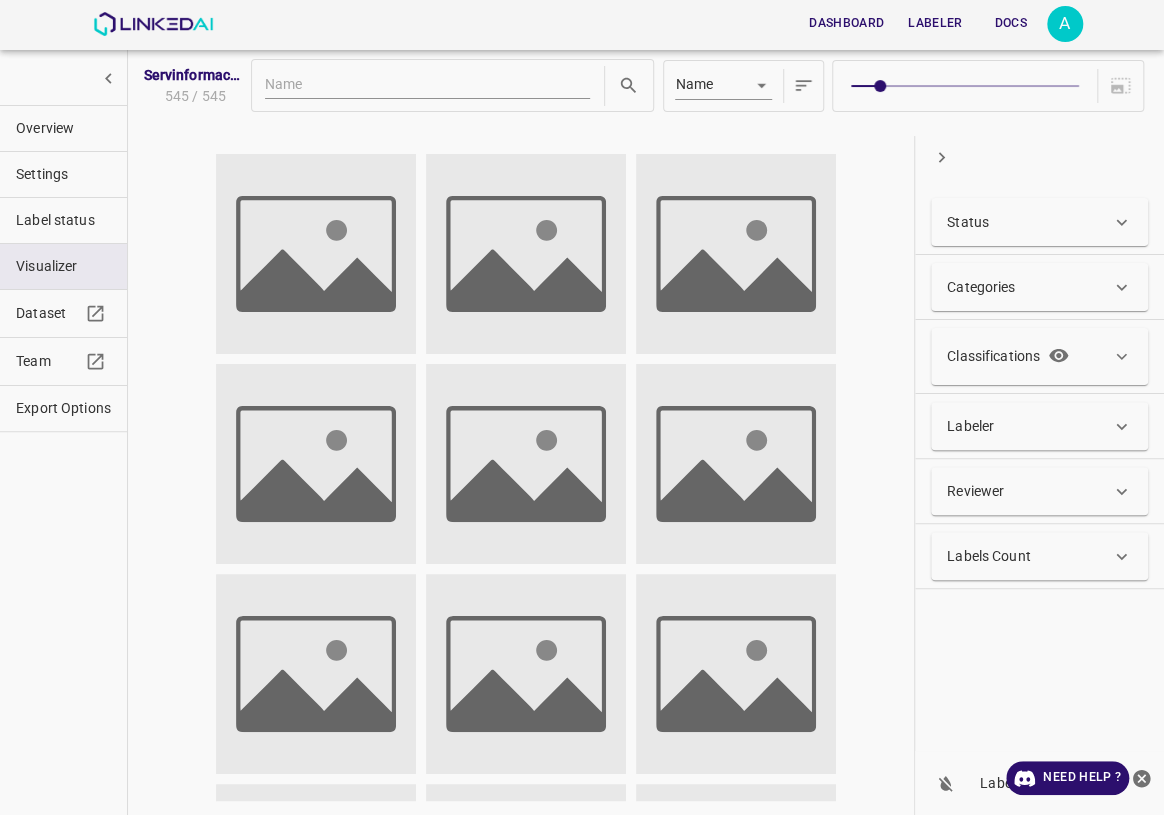 click on "Overview" at bounding box center (63, 128) 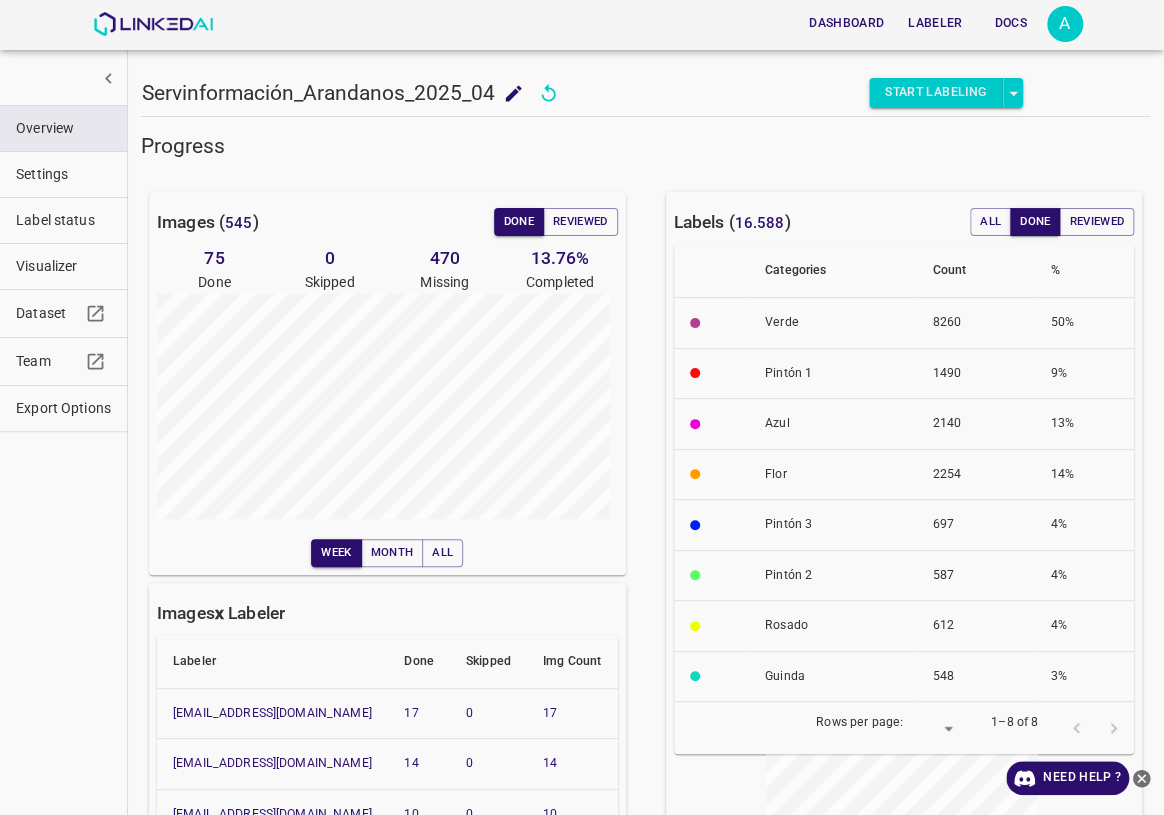 click on "Visualizer" at bounding box center (63, 266) 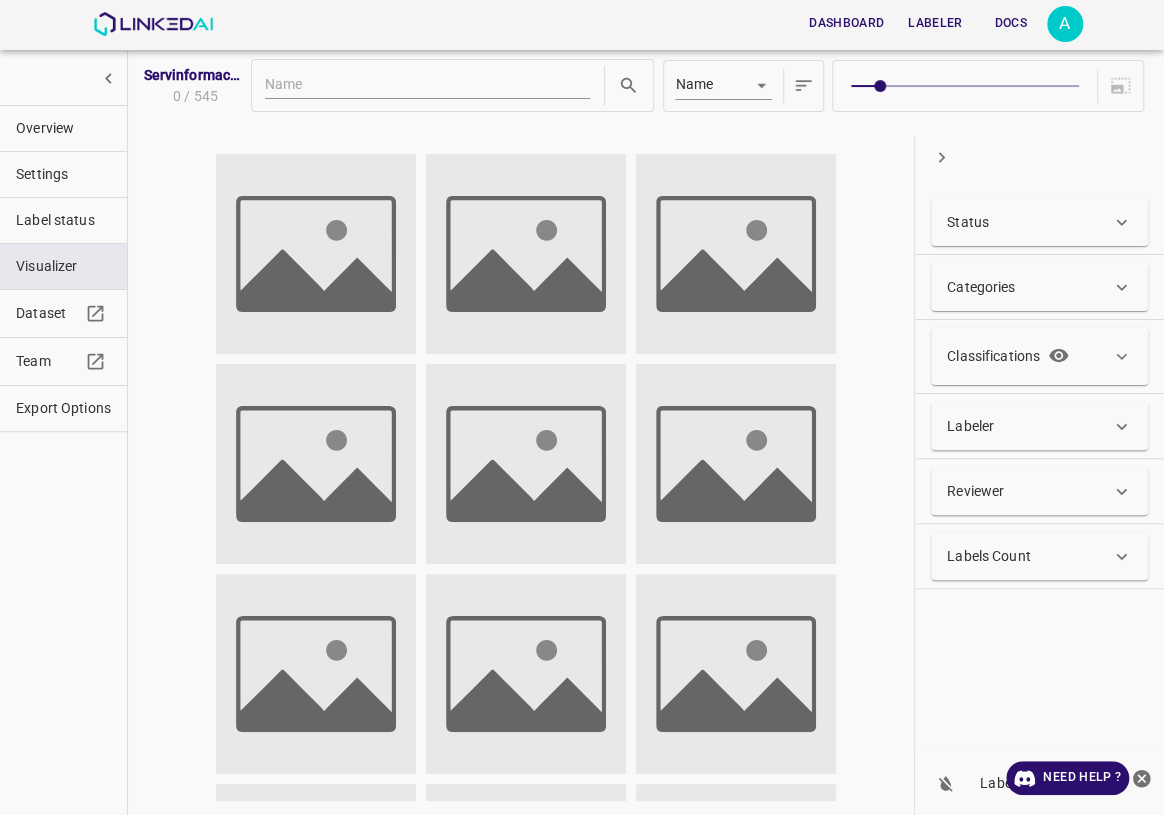 click on "Status" at bounding box center (1029, 222) 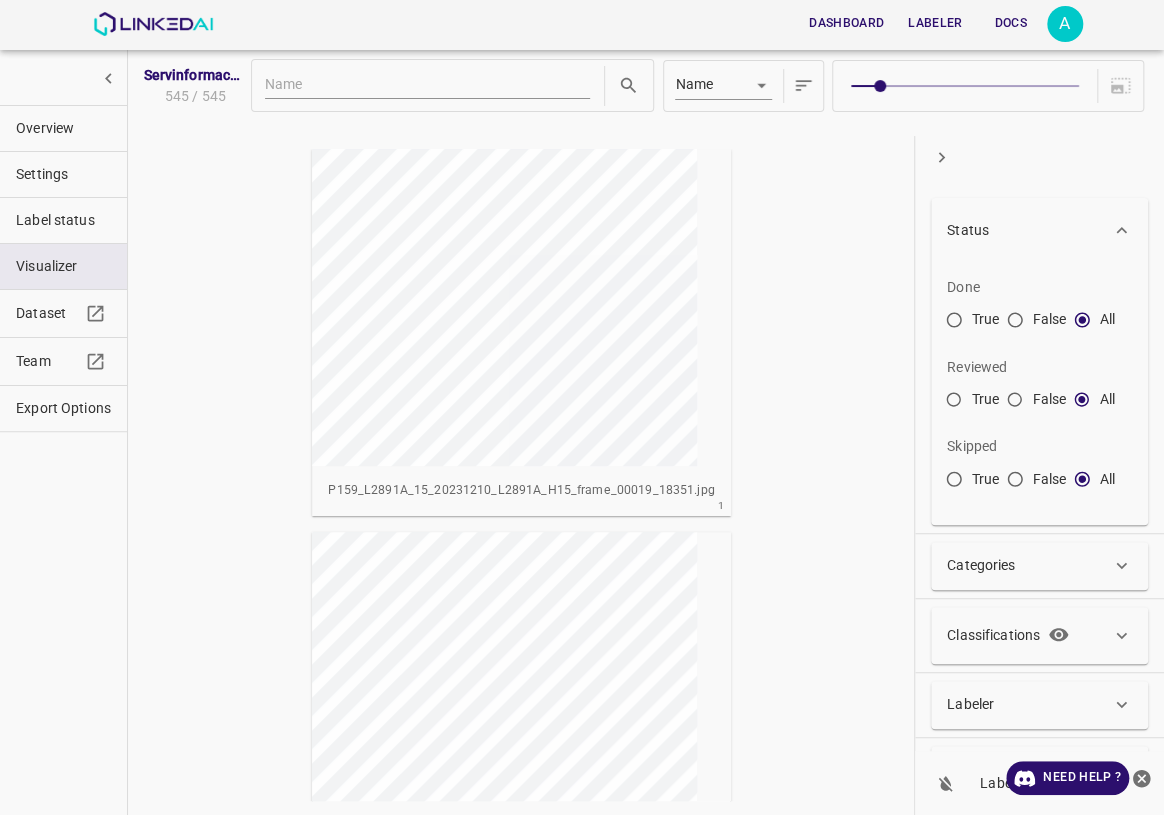 click on "Status" at bounding box center [1029, 230] 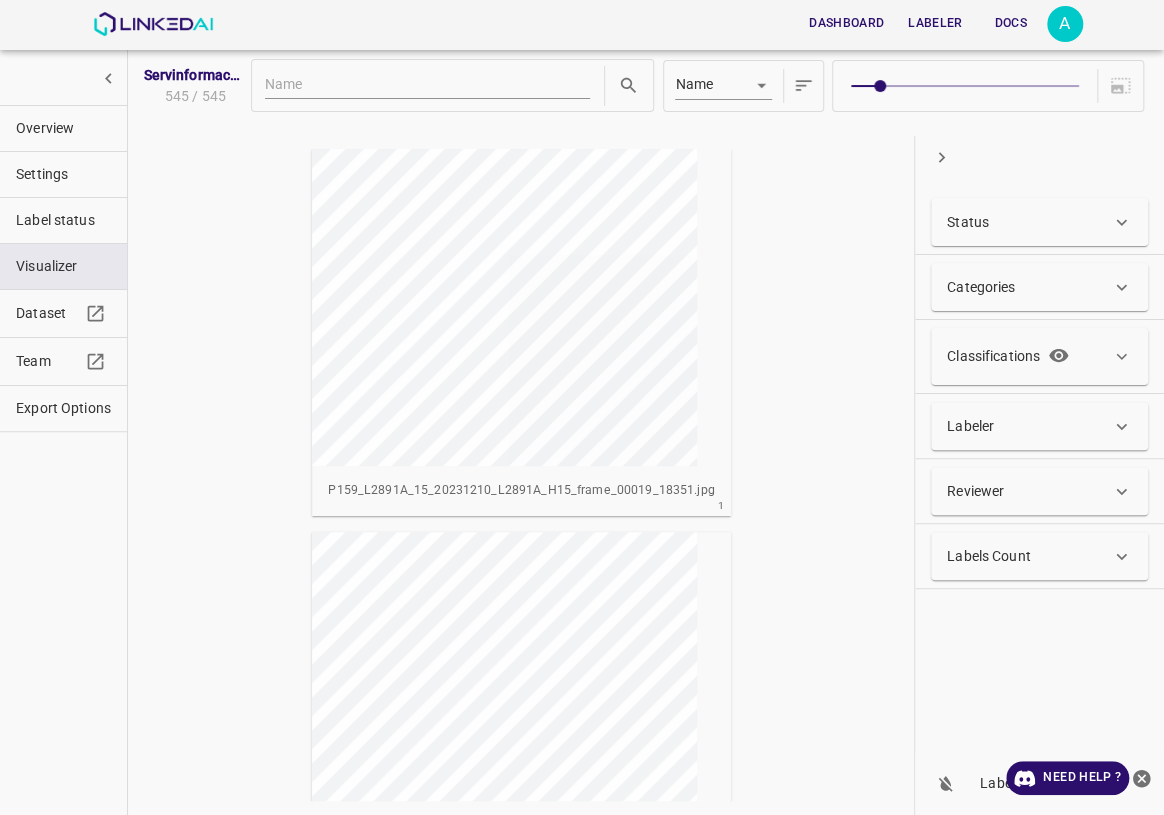 click on "Status" at bounding box center (1029, 222) 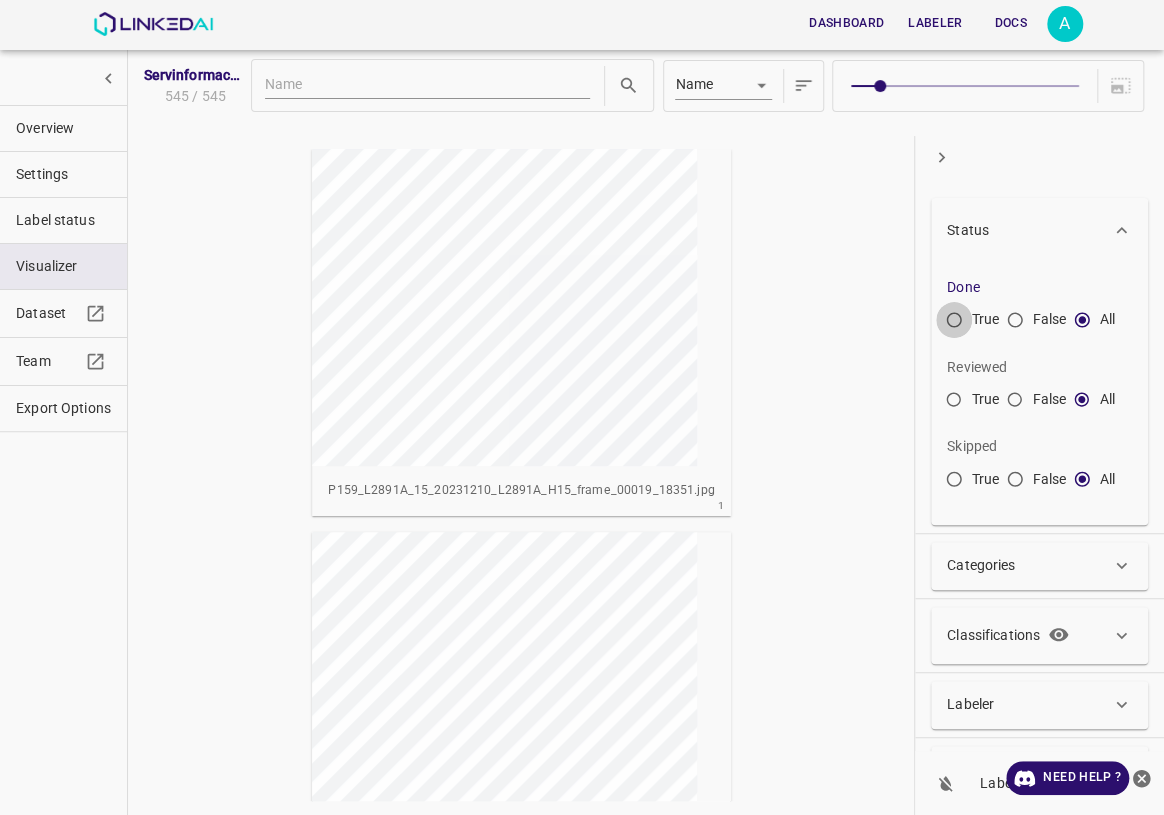 click on "True" at bounding box center (954, 324) 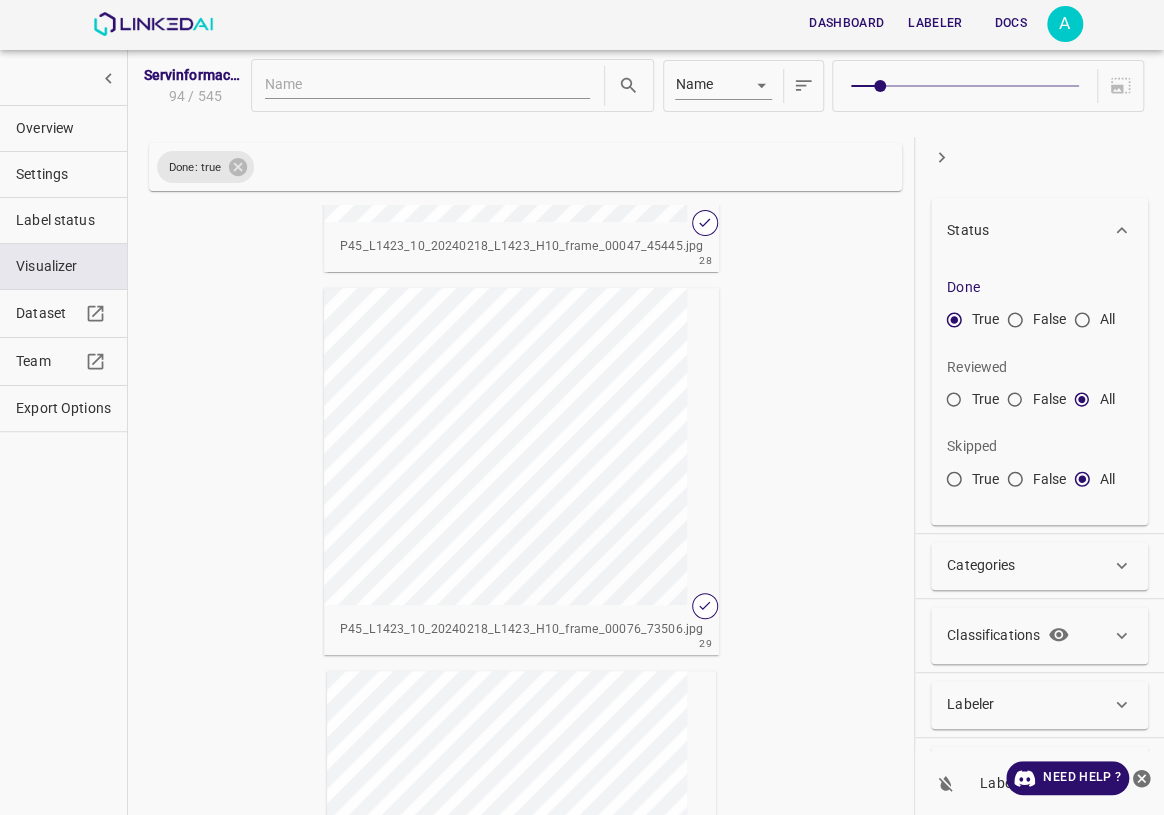 scroll, scrollTop: 10909, scrollLeft: 0, axis: vertical 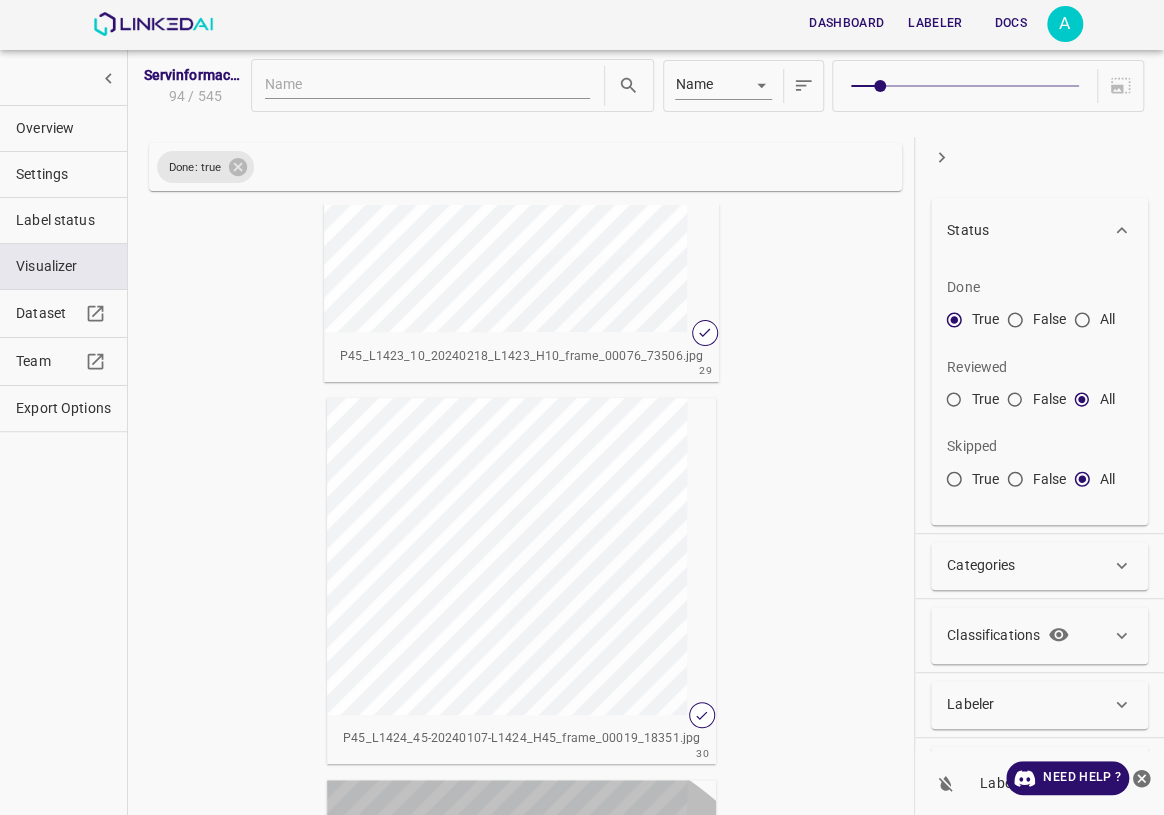 click at bounding box center (416, 938) 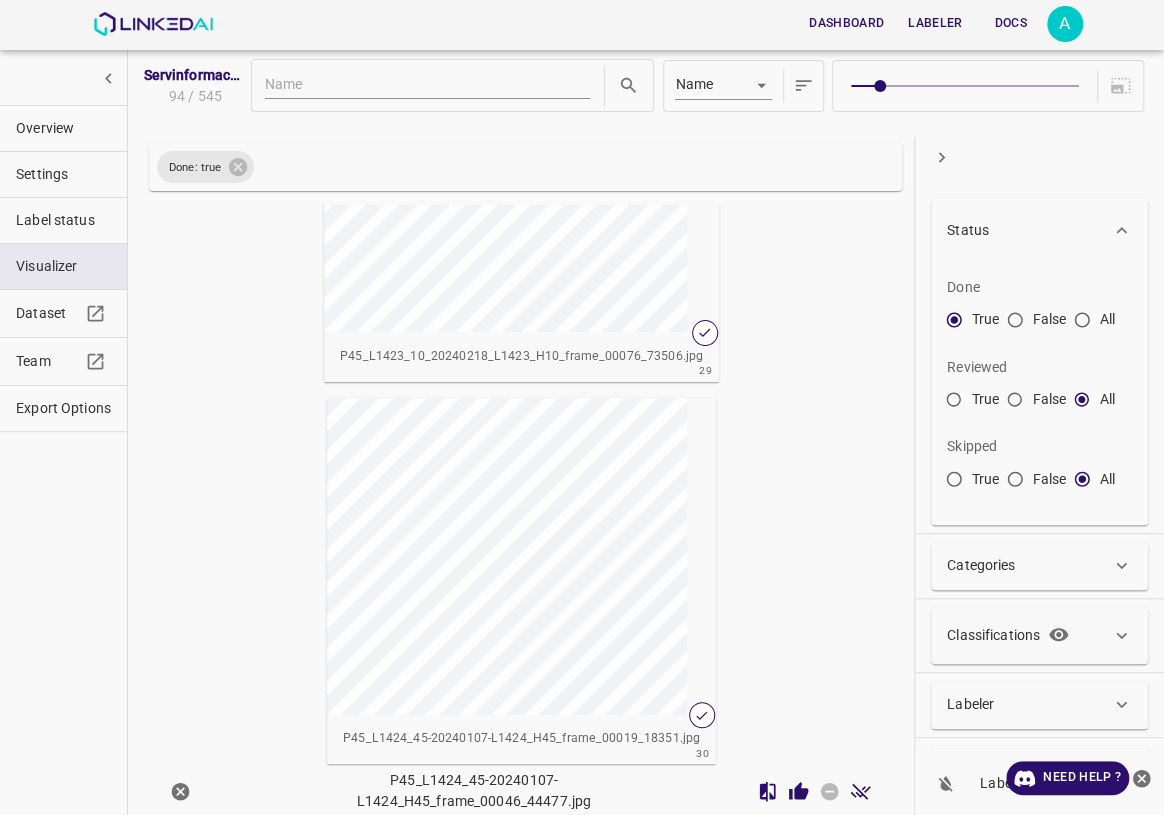 scroll, scrollTop: 10911, scrollLeft: 0, axis: vertical 